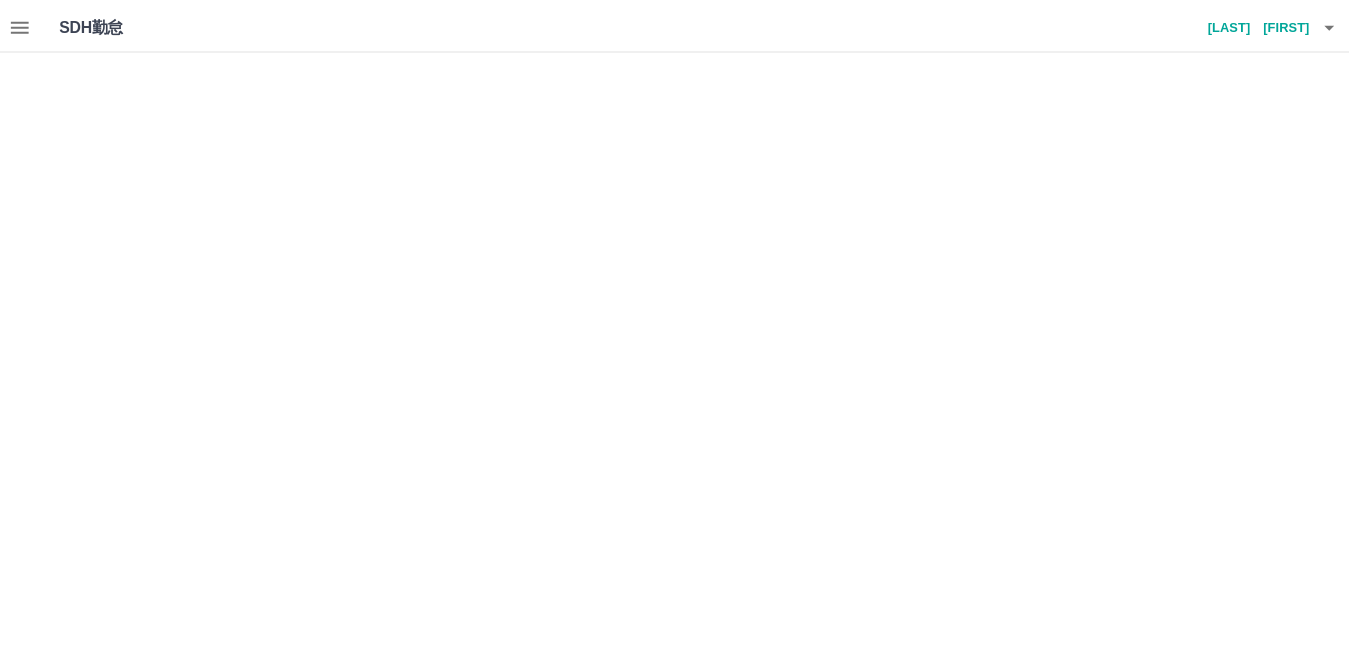 scroll, scrollTop: 0, scrollLeft: 0, axis: both 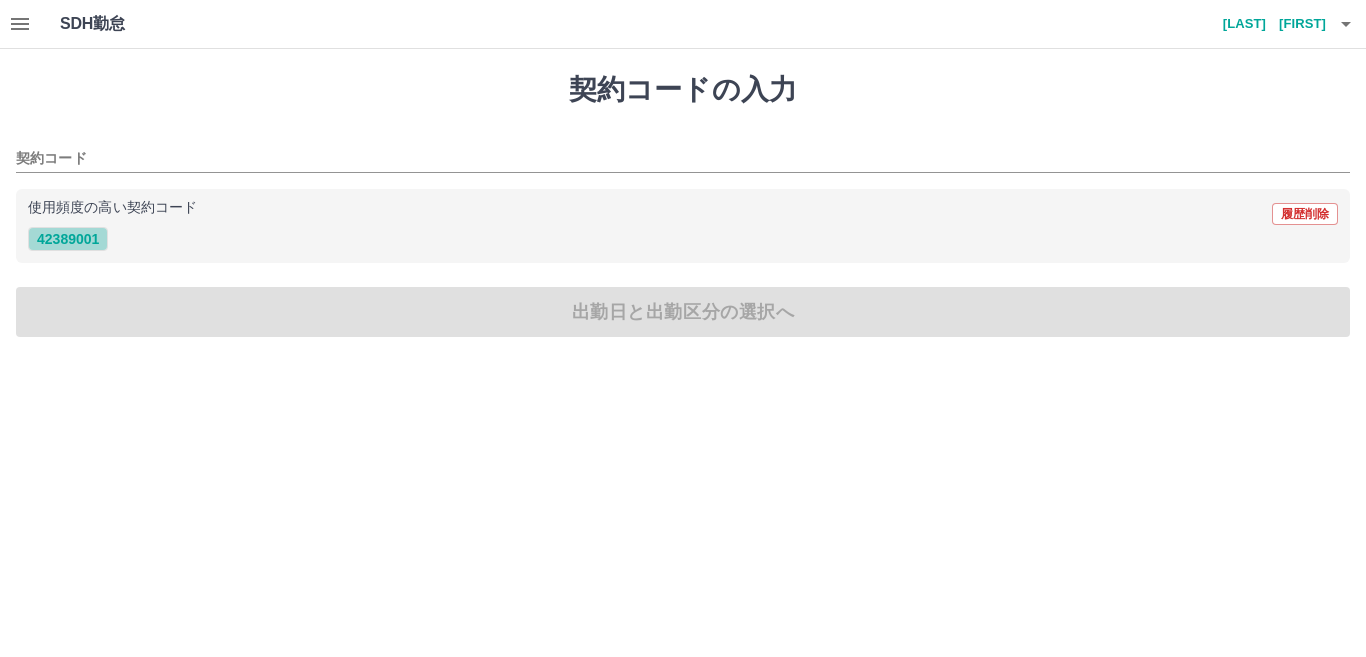 click on "42389001" at bounding box center [68, 239] 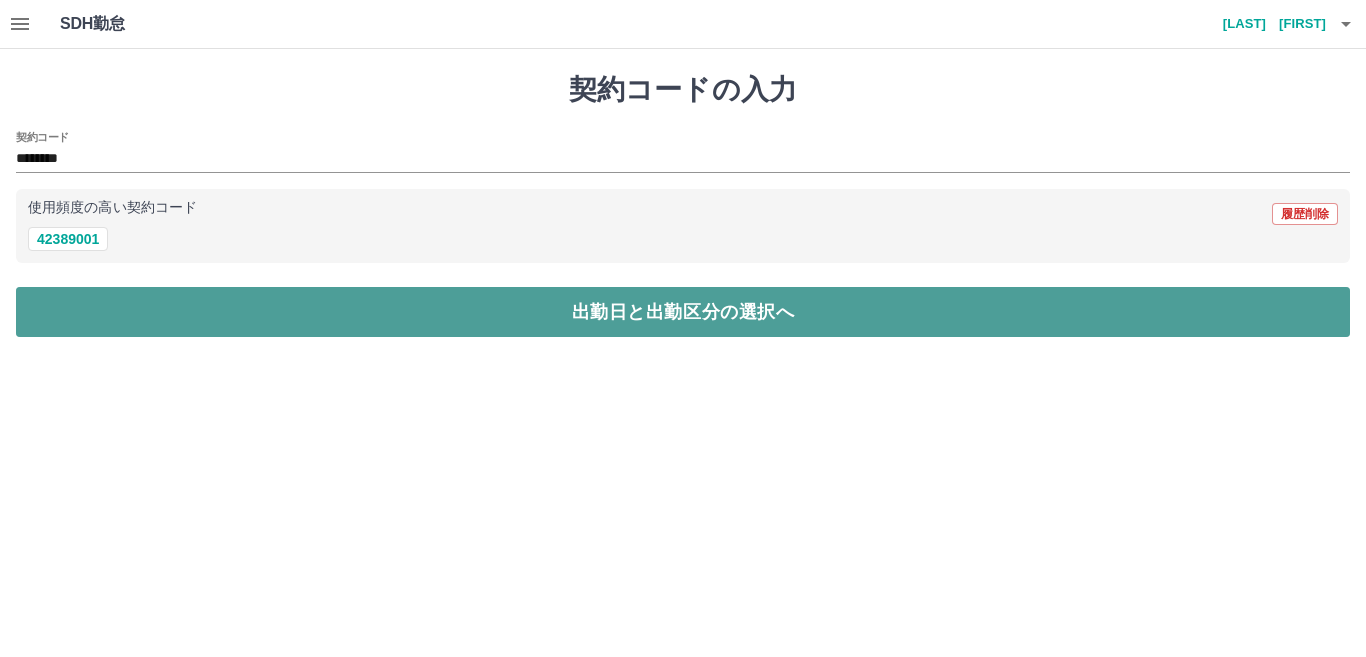 click on "出勤日と出勤区分の選択へ" at bounding box center (683, 312) 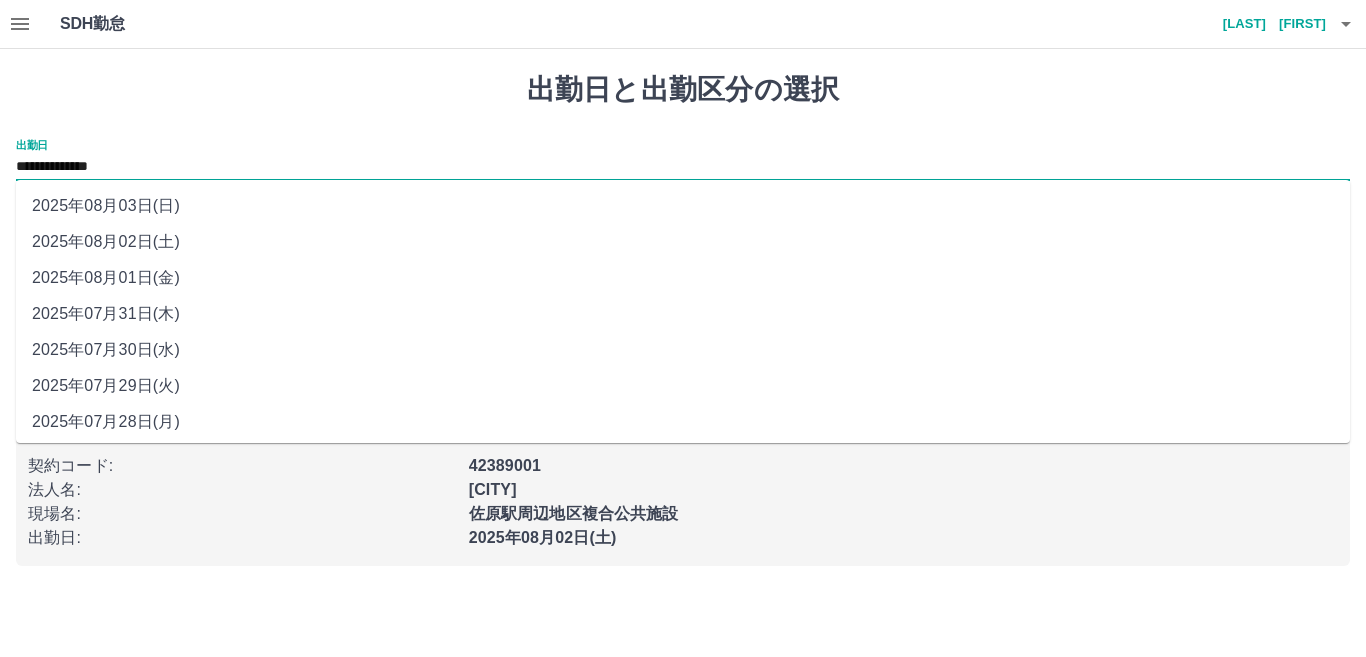 click on "**********" at bounding box center [683, 167] 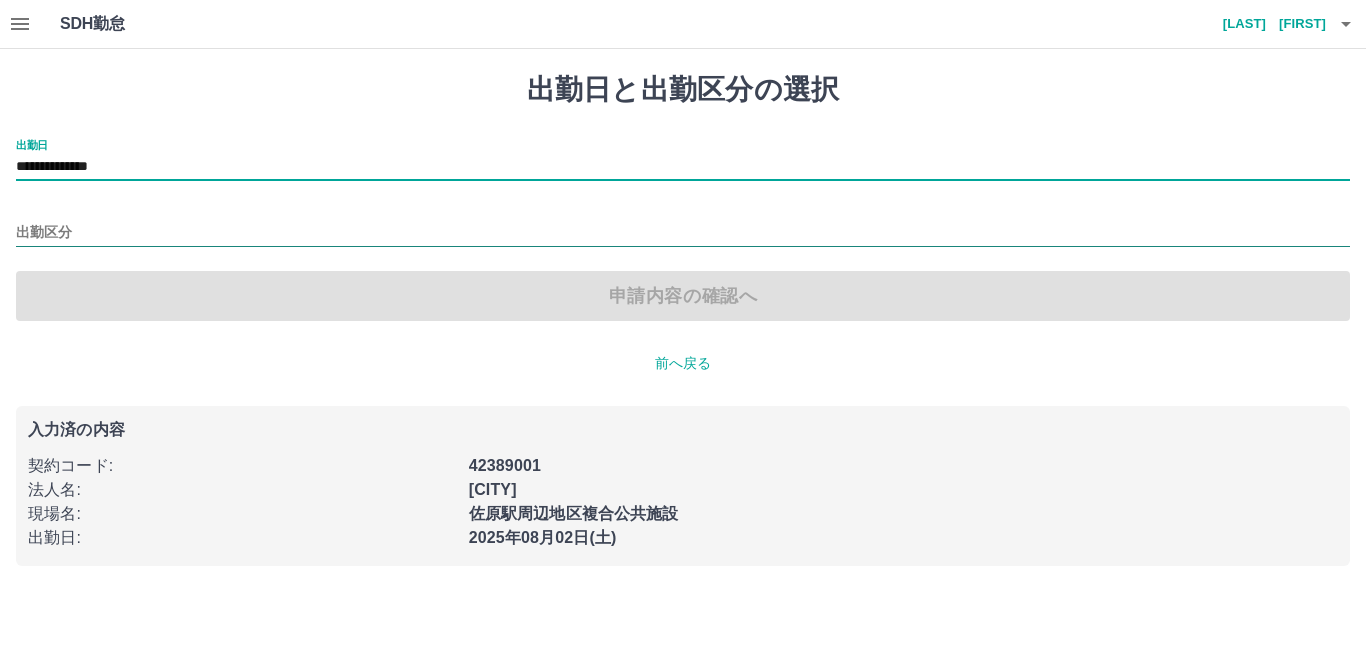 click on "出勤区分" at bounding box center [683, 233] 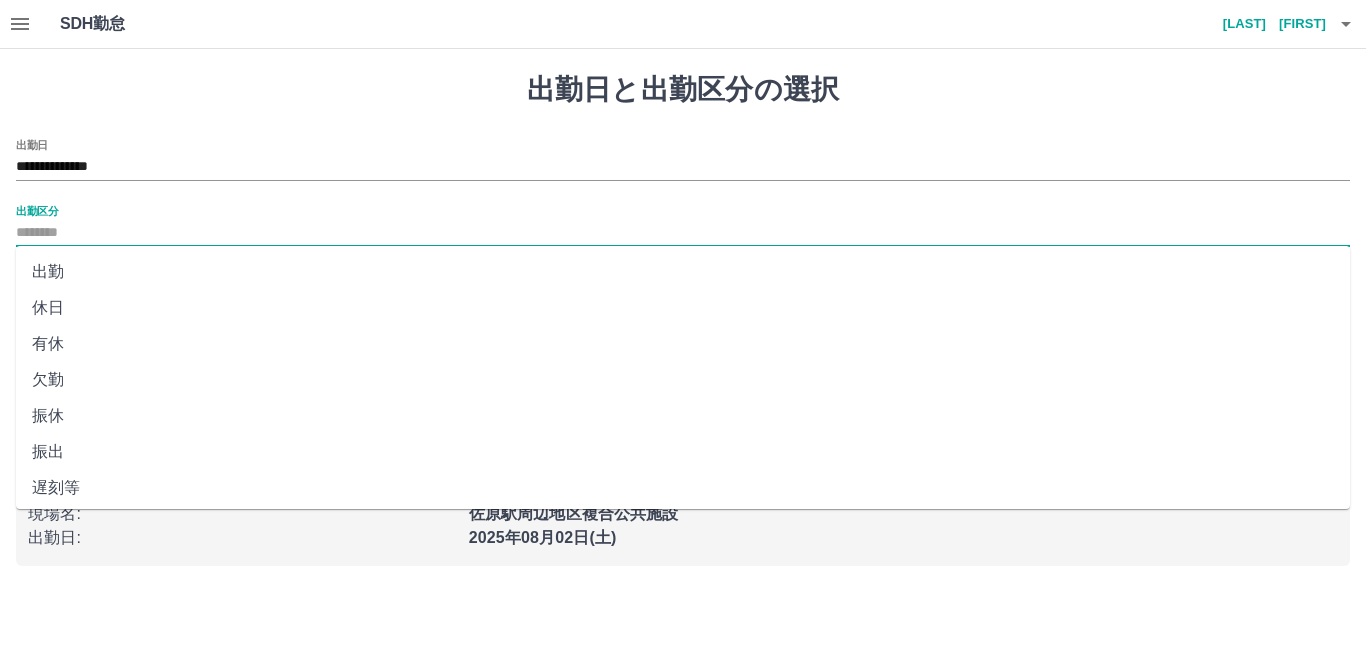 click on "休日" at bounding box center [683, 308] 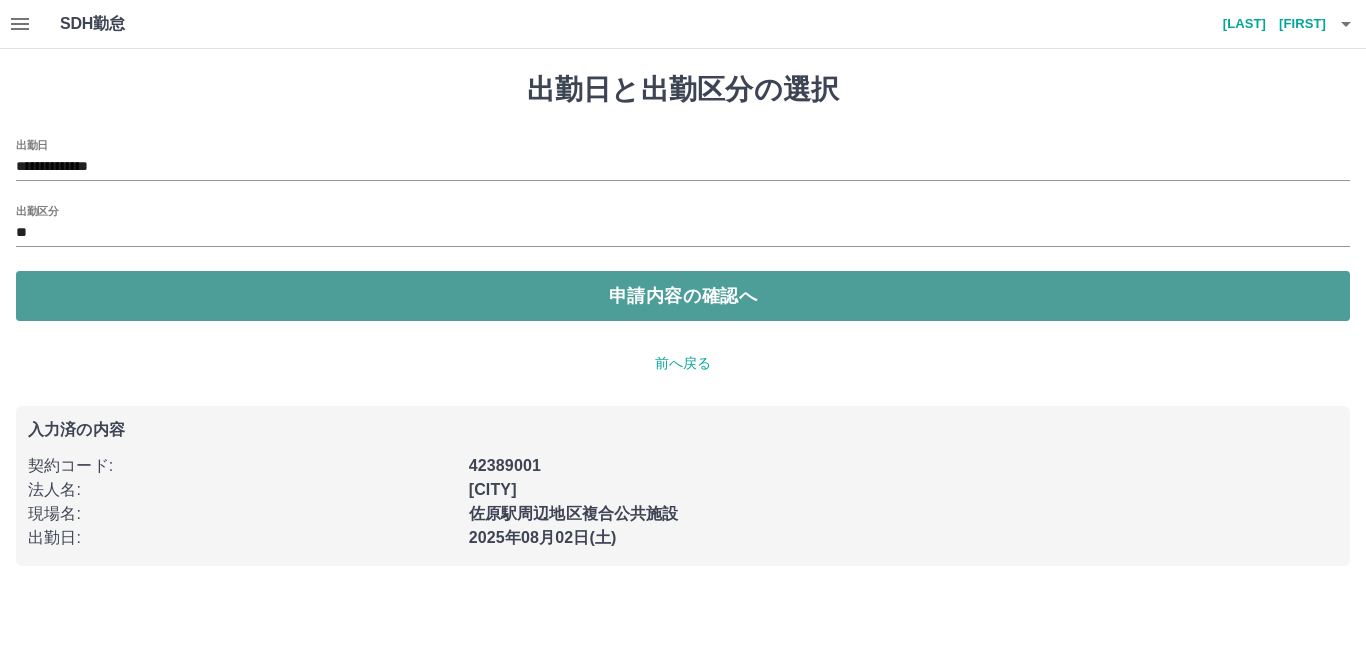 click on "申請内容の確認へ" at bounding box center (683, 296) 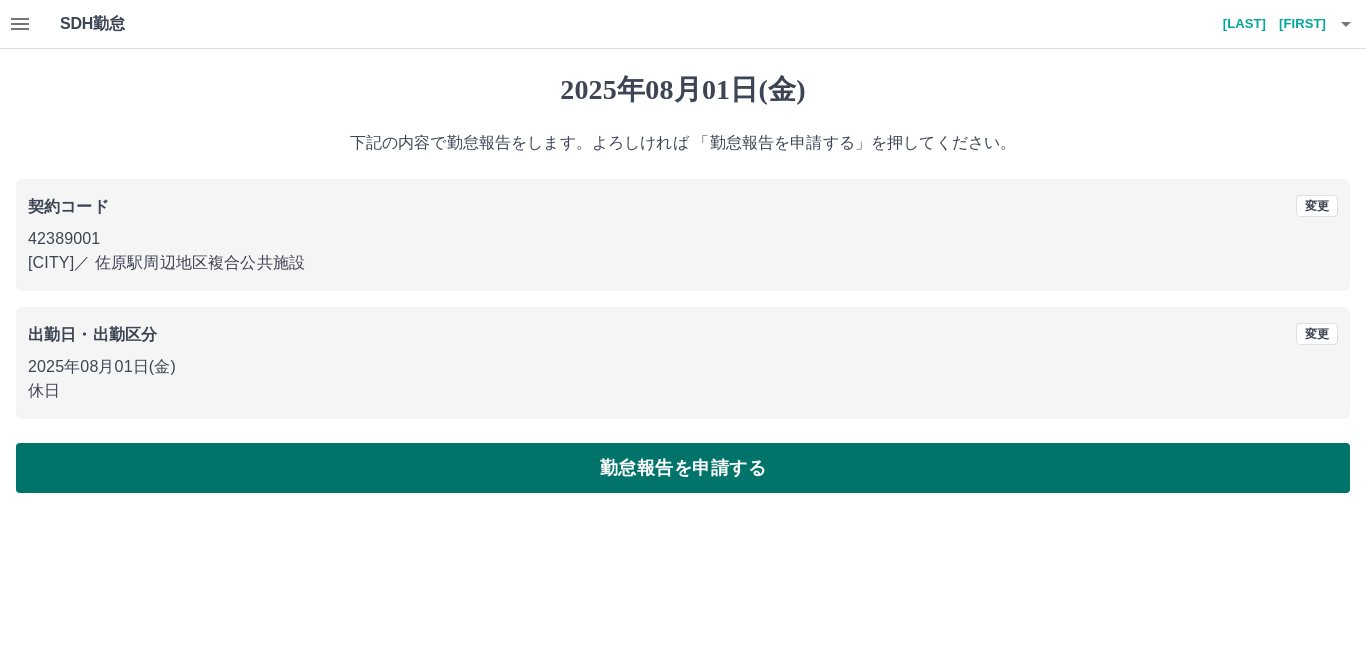 click on "勤怠報告を申請する" at bounding box center (683, 468) 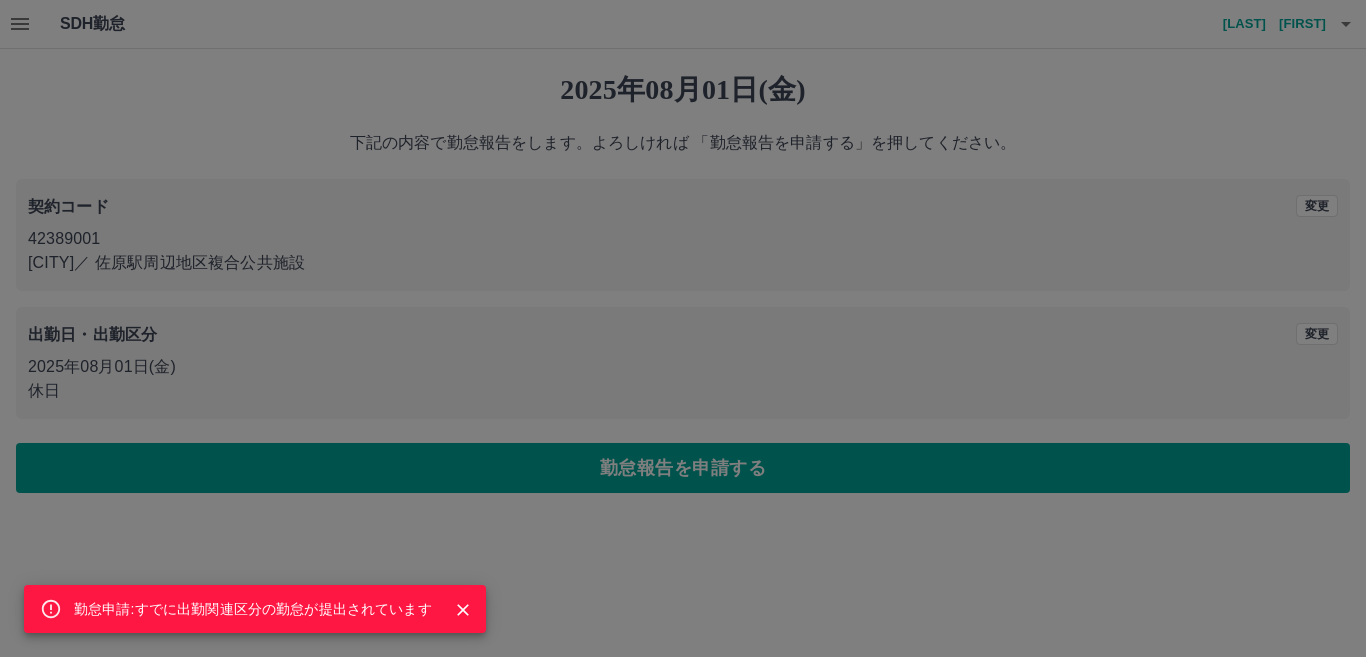 click on "勤怠申請:すでに出勤関連区分の勤怠が提出されています" at bounding box center [253, 609] 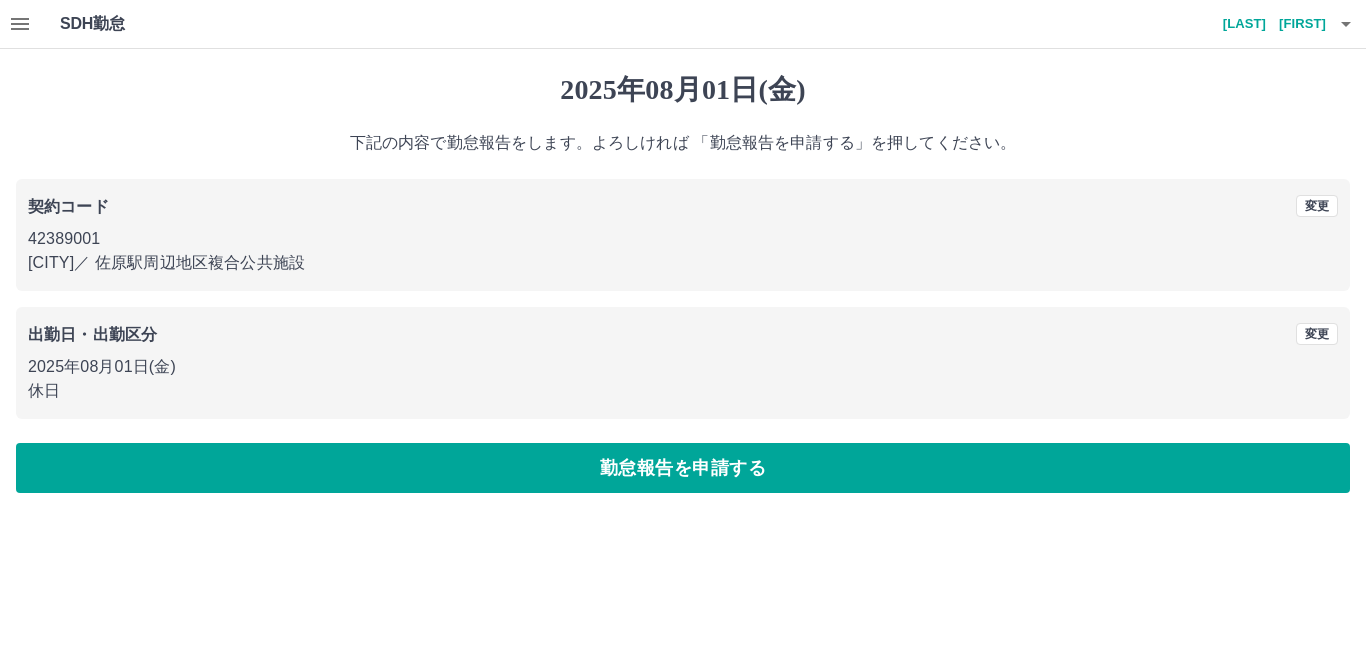 click 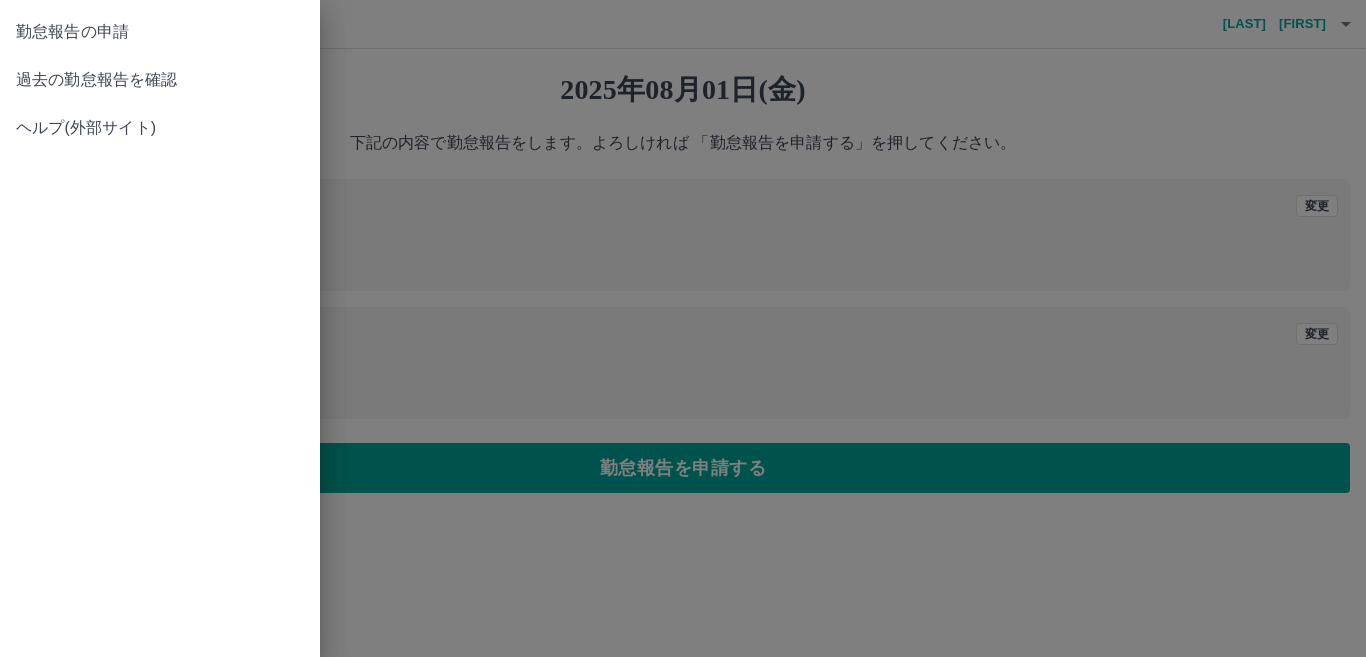 click on "勤怠報告の申請" at bounding box center [160, 32] 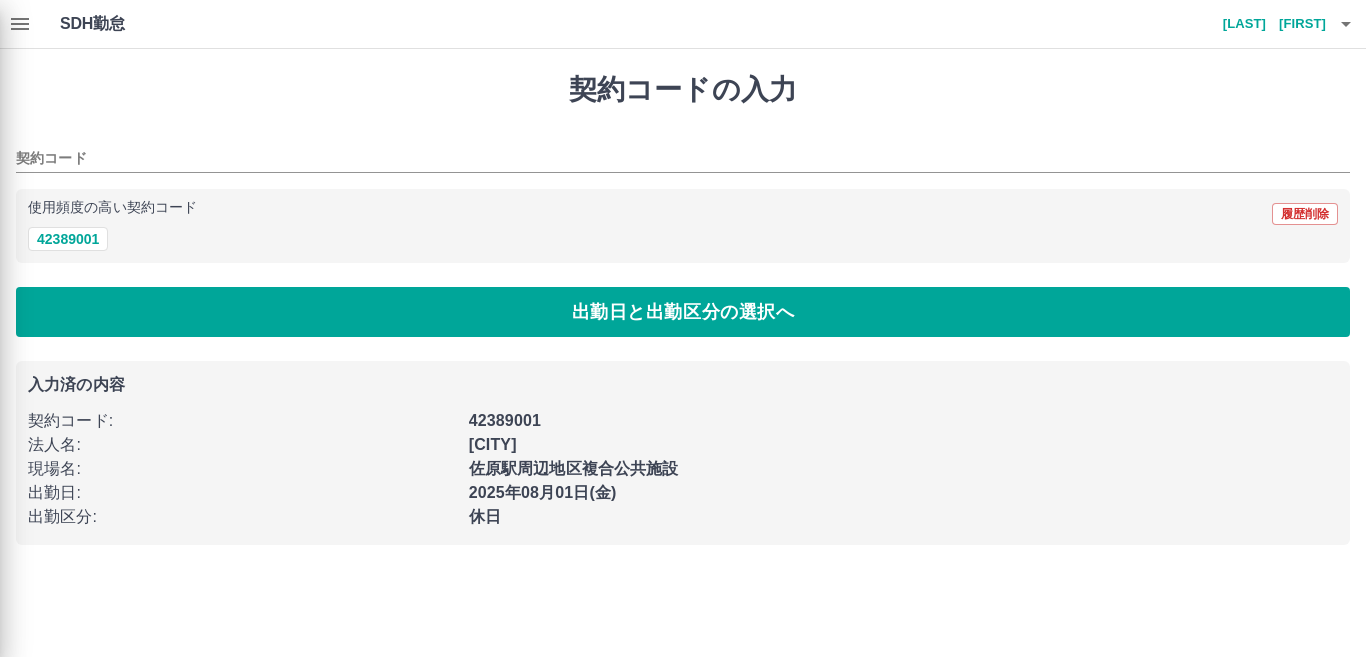 type on "********" 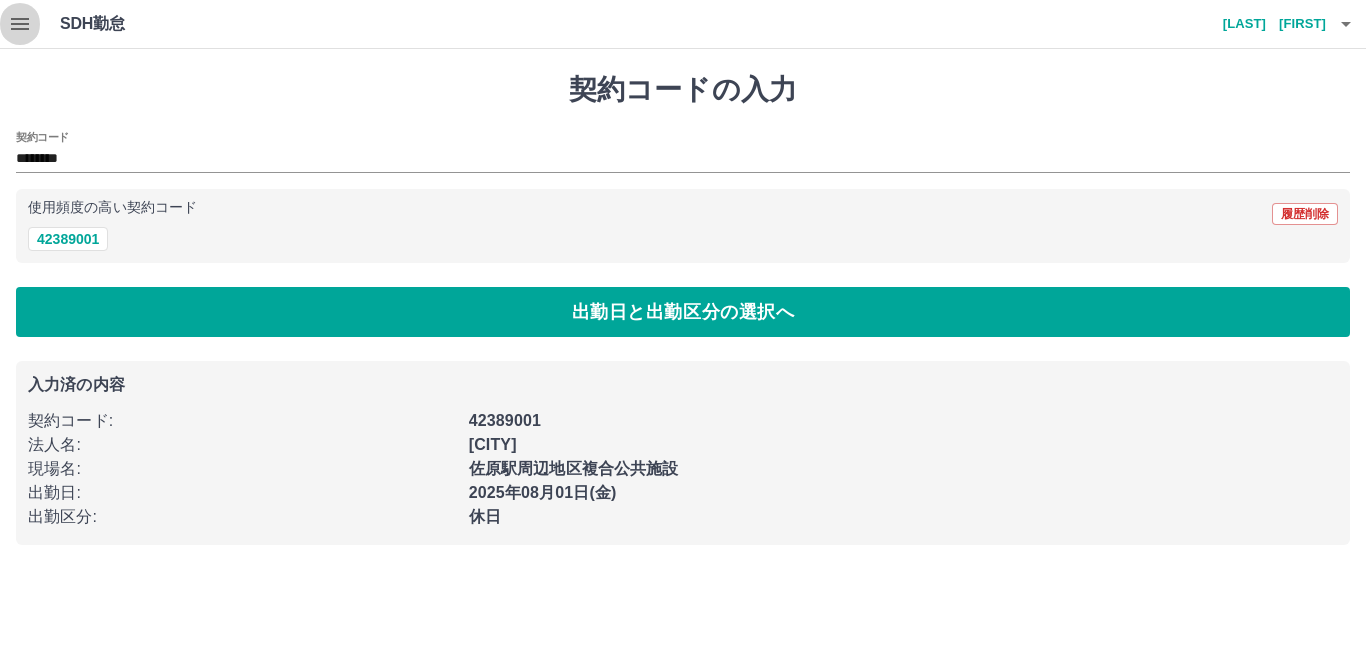 click 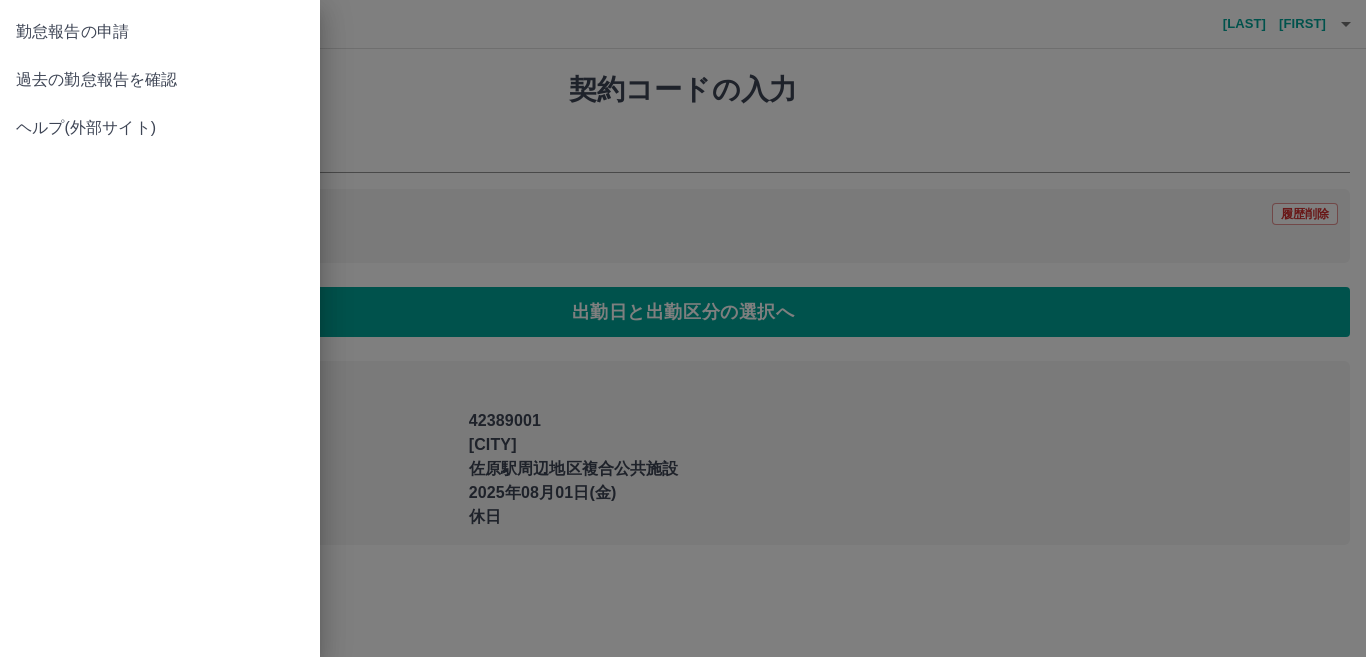 click on "過去の勤怠報告を確認" at bounding box center [160, 80] 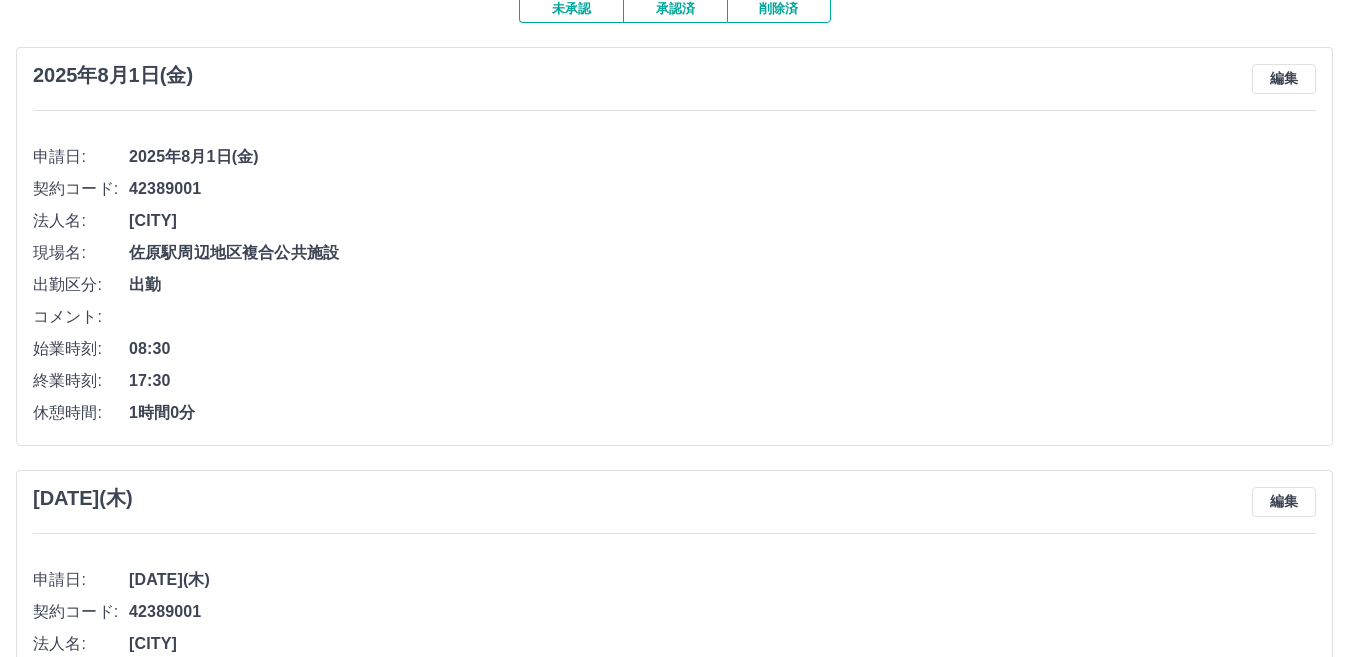 scroll, scrollTop: 100, scrollLeft: 0, axis: vertical 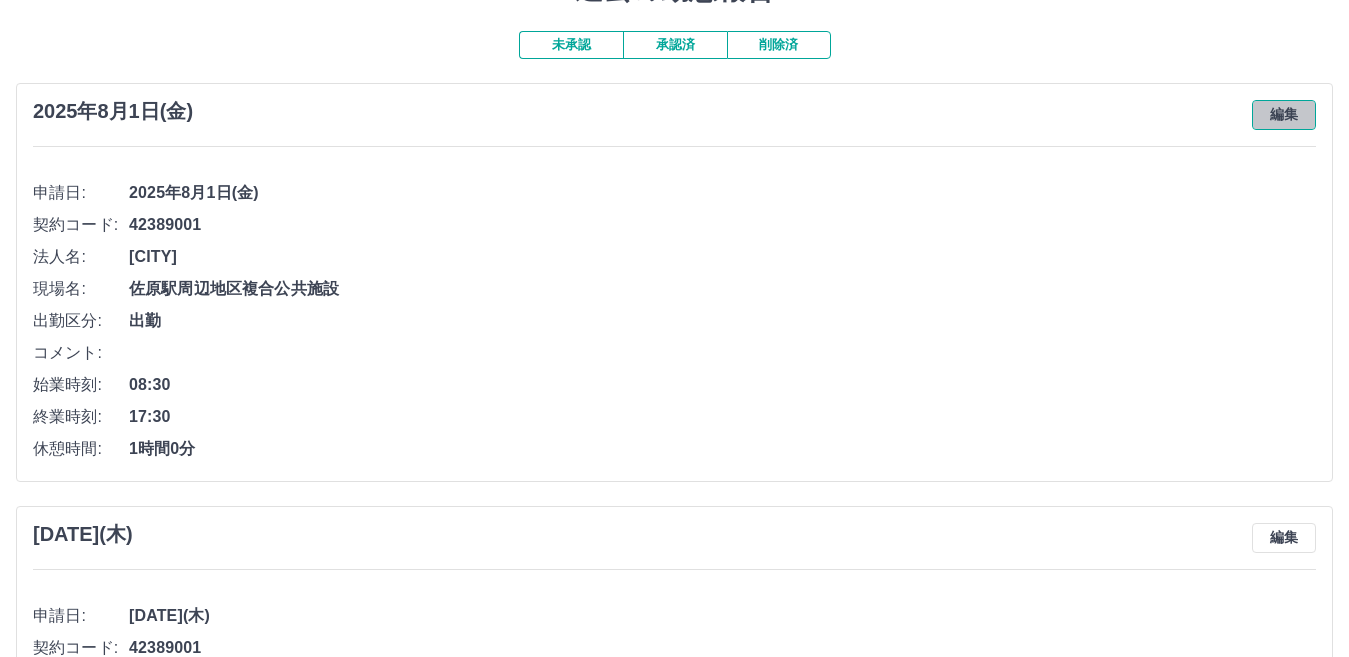 click on "編集" at bounding box center [1284, 115] 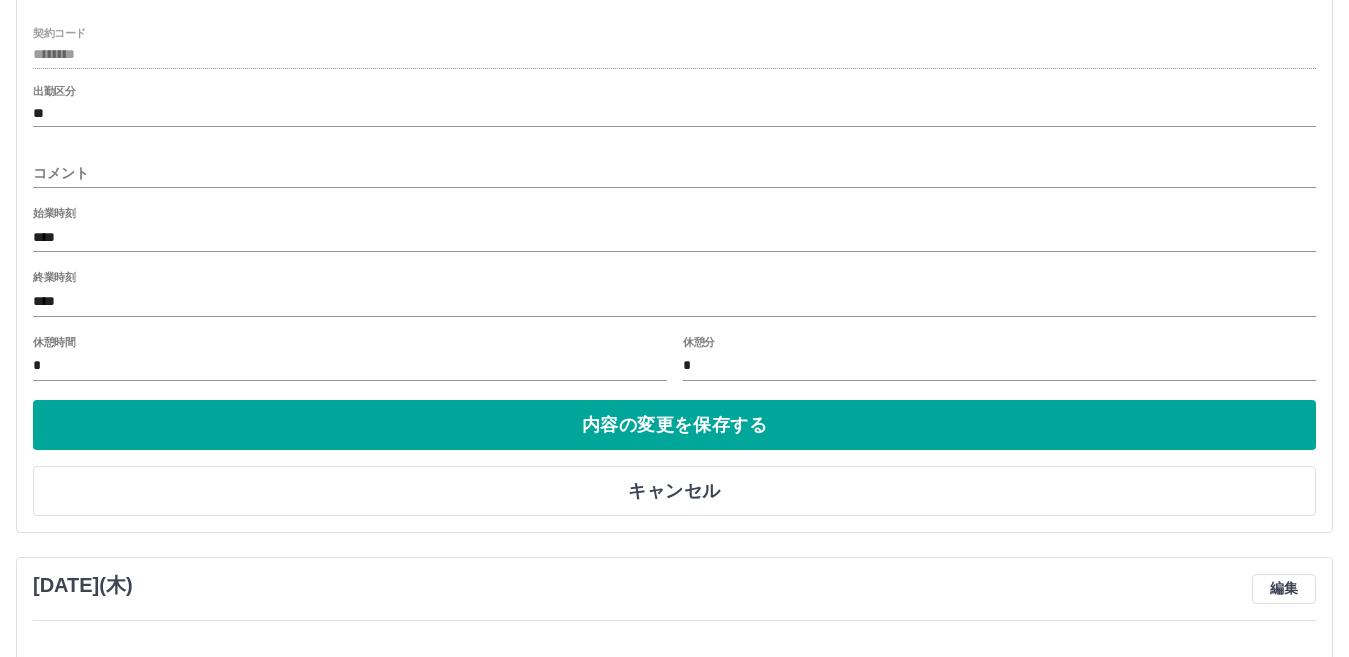 scroll, scrollTop: 400, scrollLeft: 0, axis: vertical 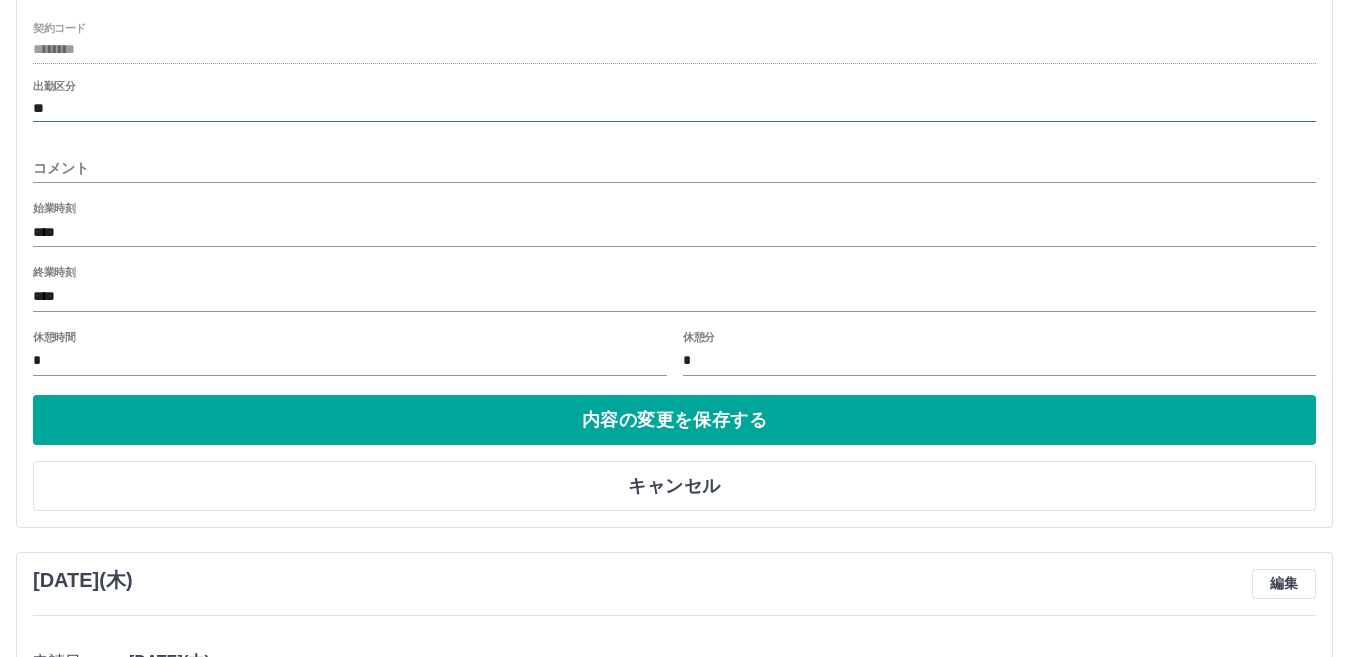 click on "**" at bounding box center (674, 108) 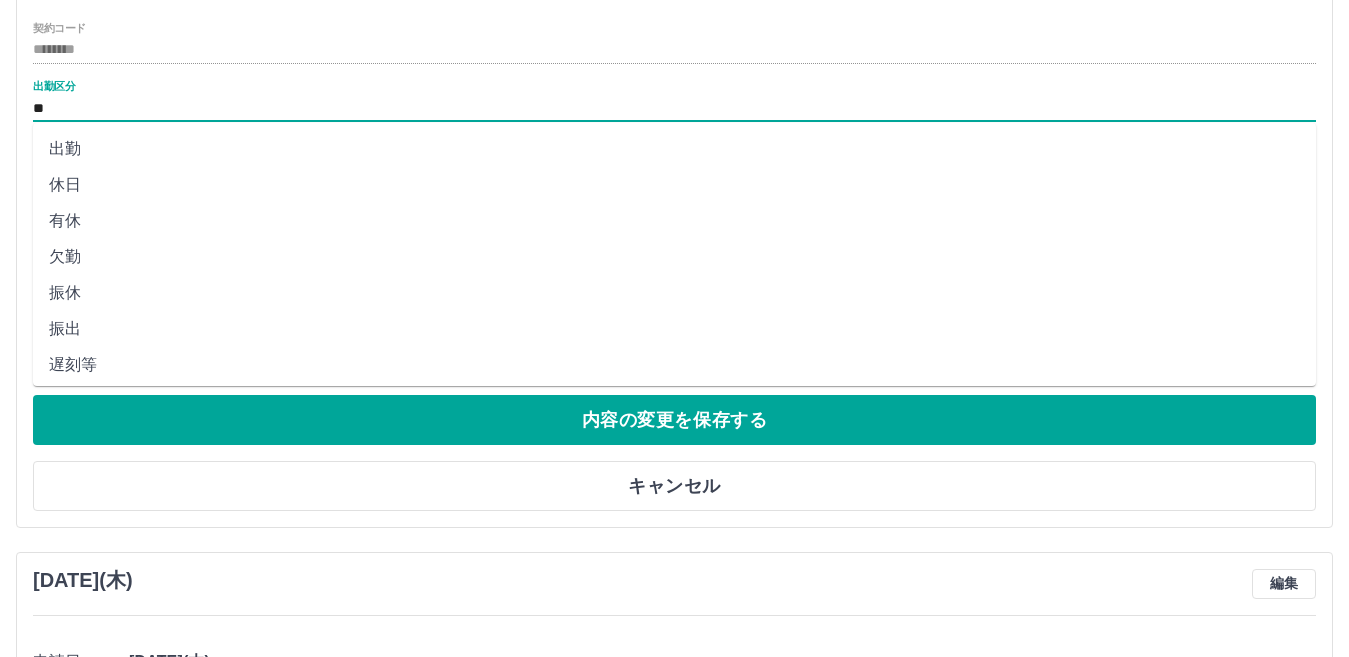 click on "休日" at bounding box center [674, 185] 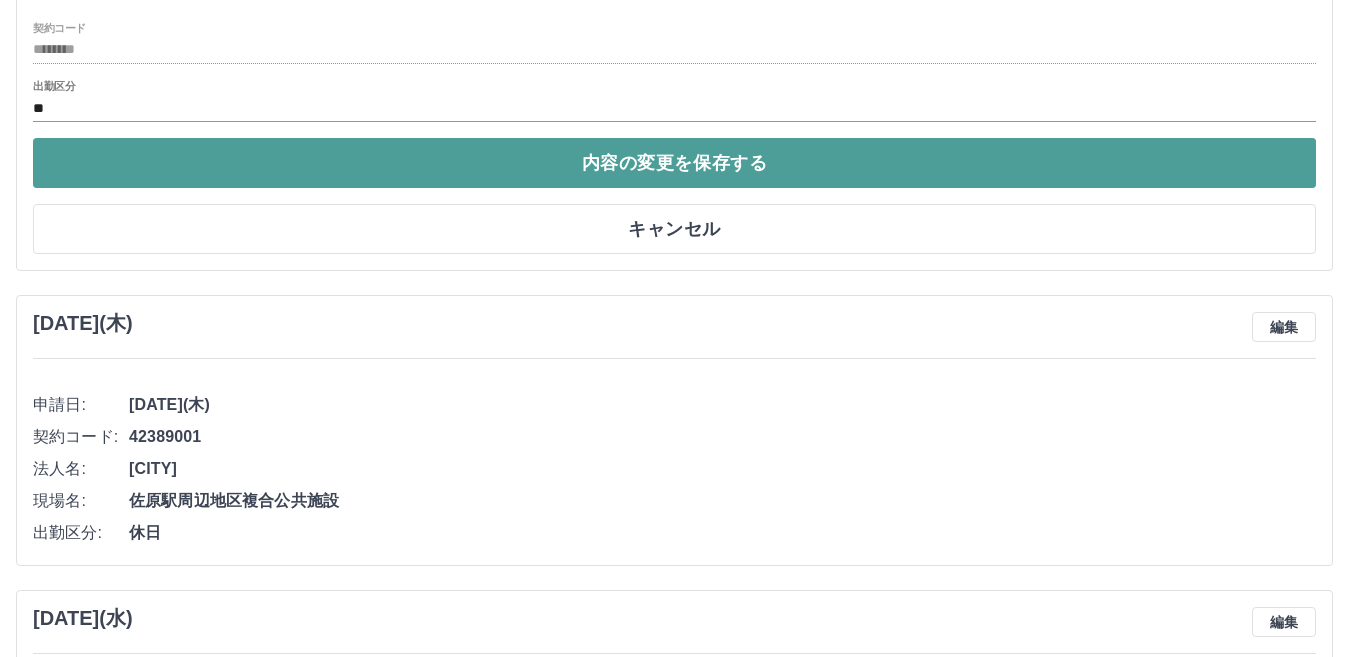 click on "内容の変更を保存する" at bounding box center (674, 163) 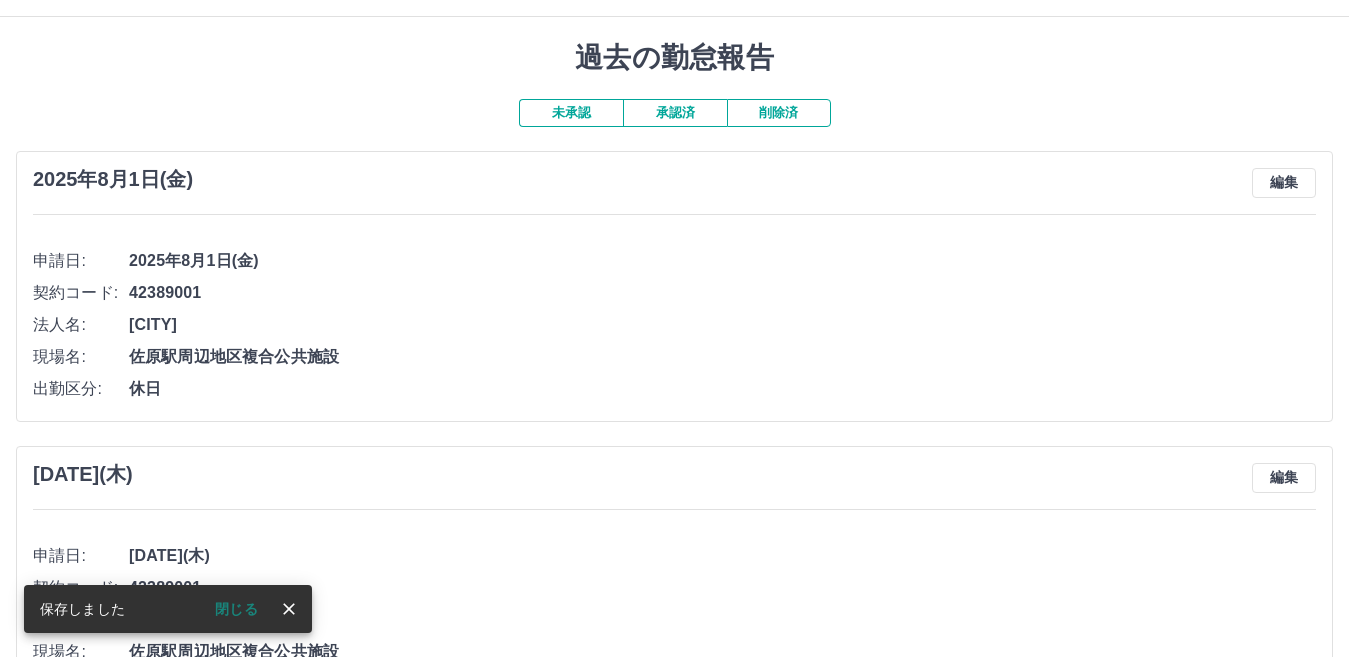 scroll, scrollTop: 0, scrollLeft: 0, axis: both 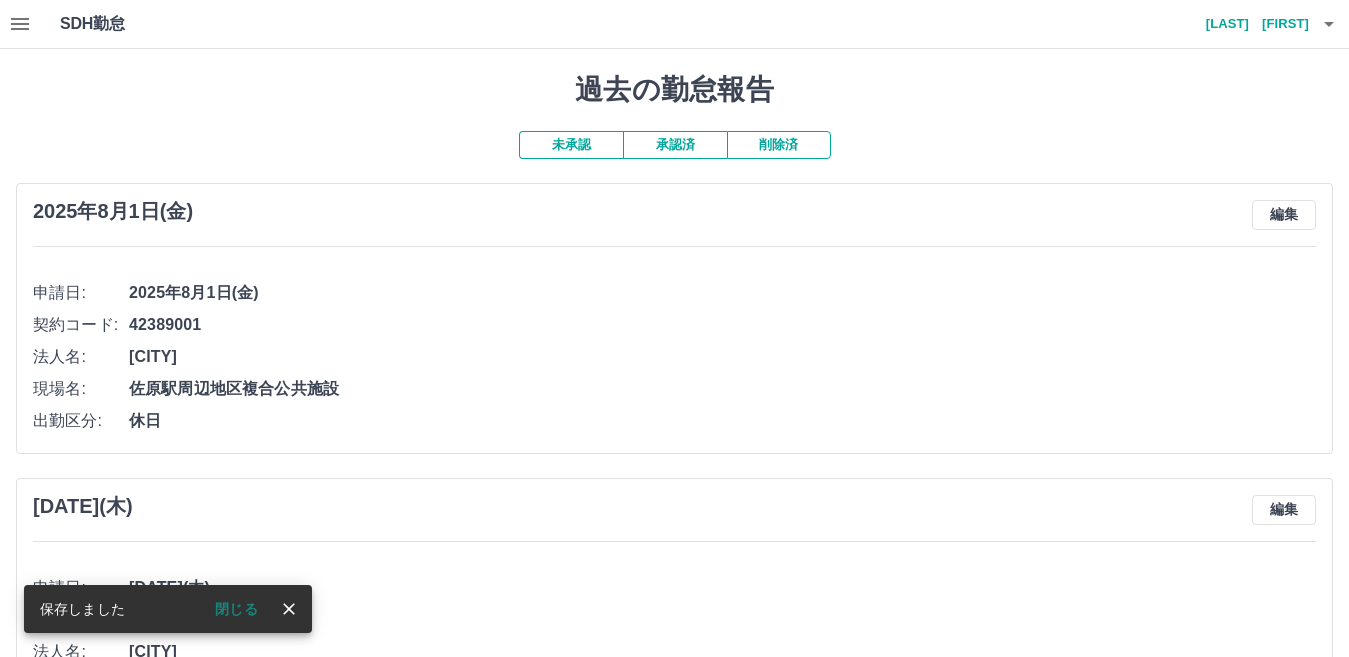 click 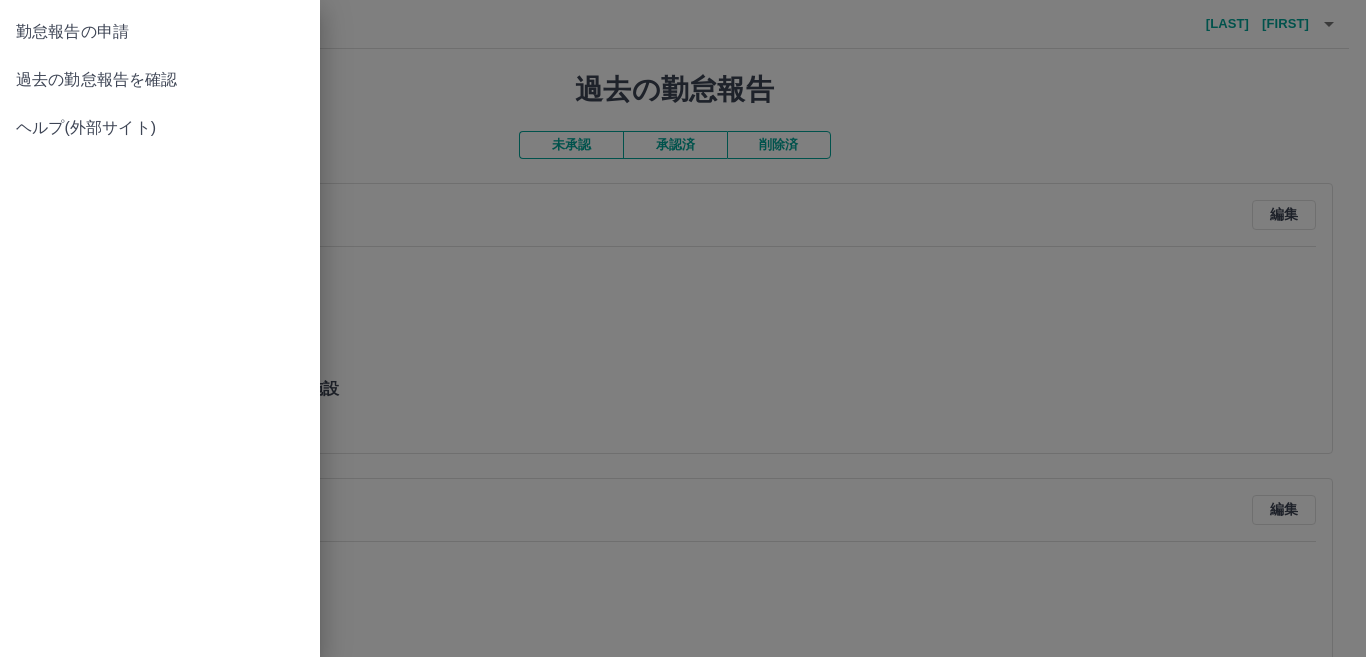 click on "勤怠報告の申請" at bounding box center [160, 32] 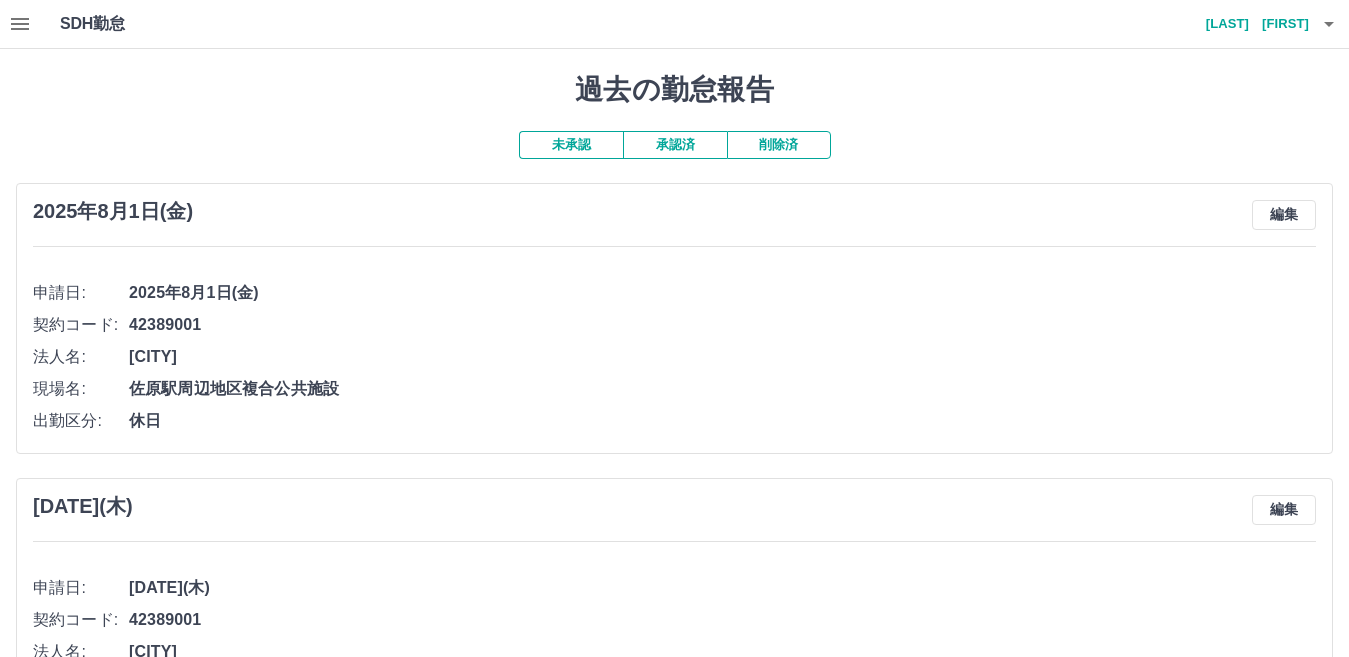 drag, startPoint x: 326, startPoint y: 9, endPoint x: 545, endPoint y: 288, distance: 354.6858 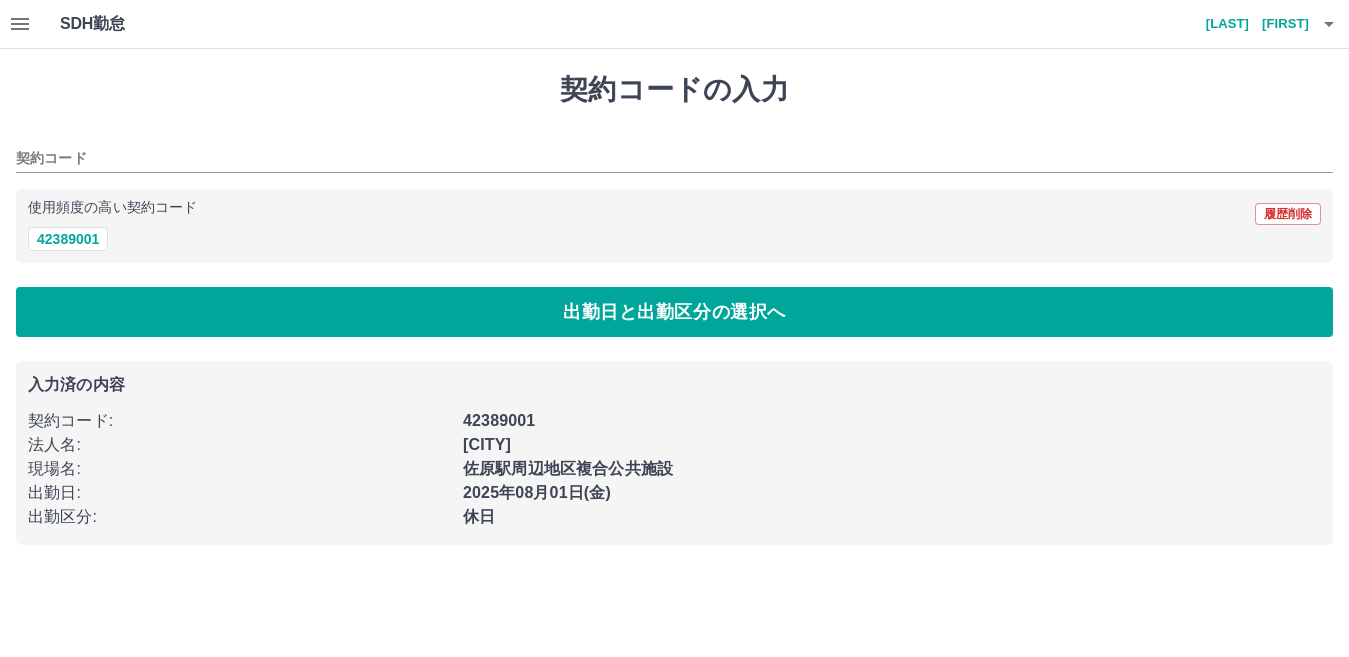 type on "********" 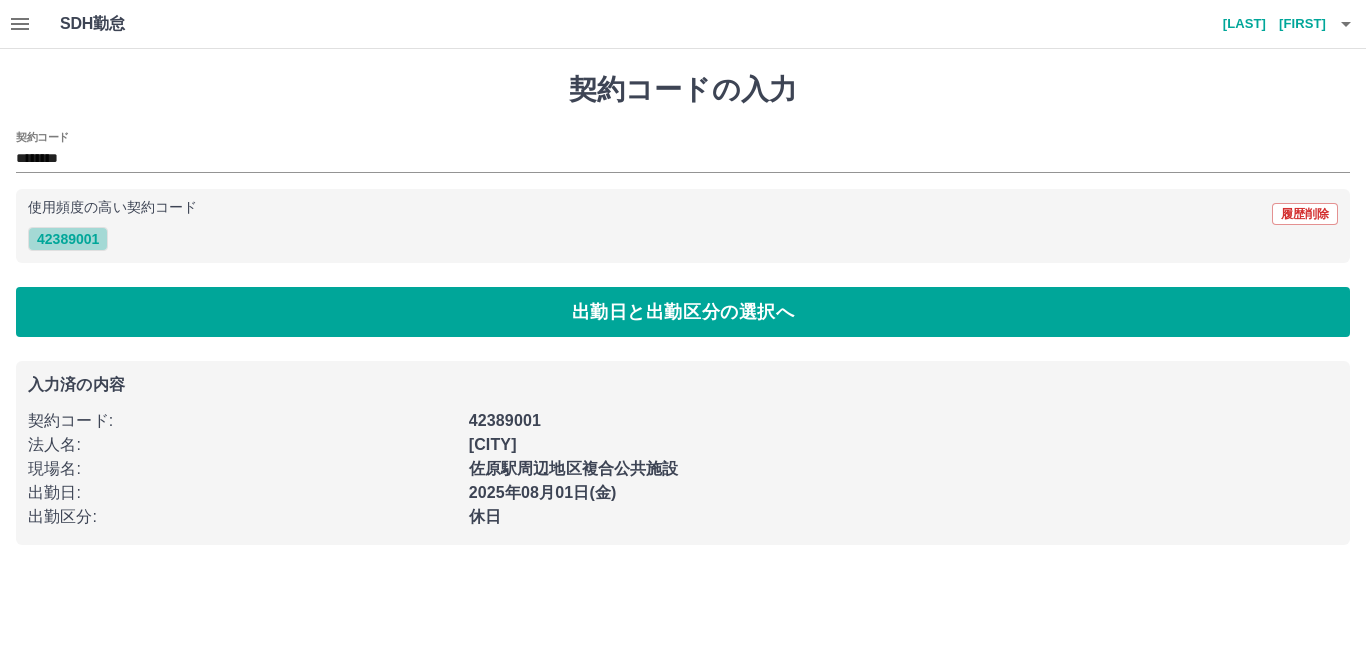 click on "42389001" at bounding box center [68, 239] 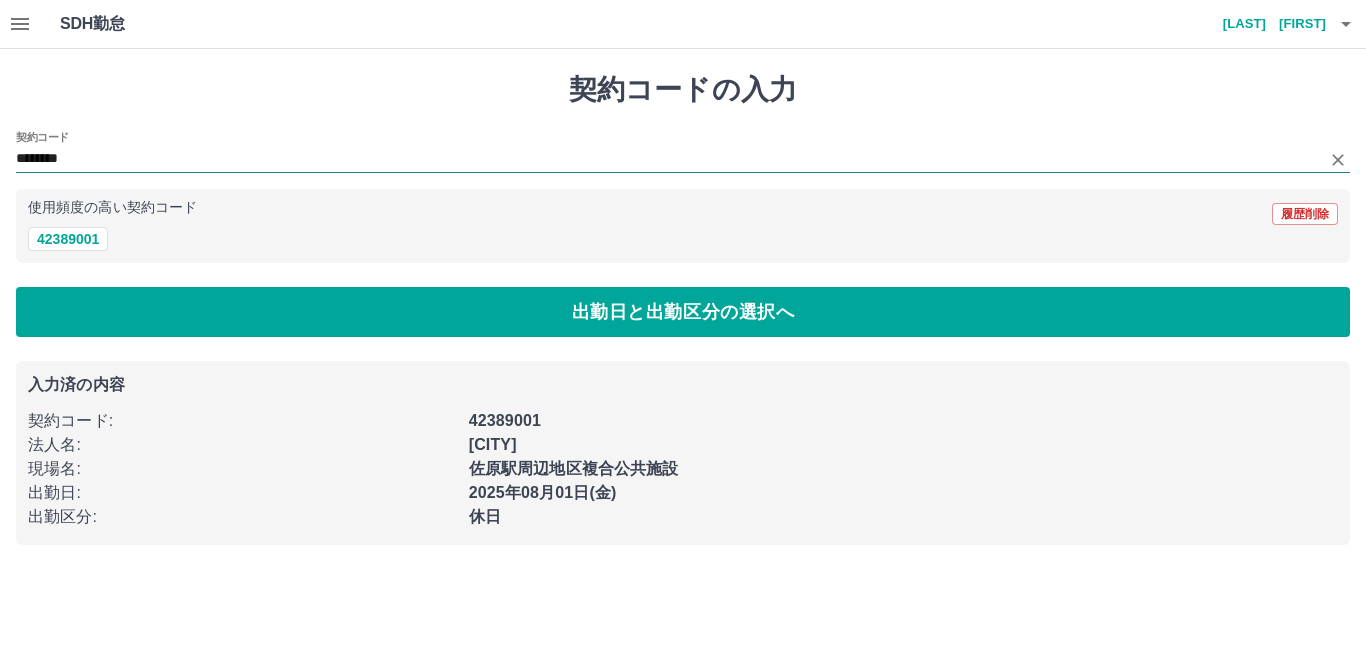 click on "********" at bounding box center (668, 159) 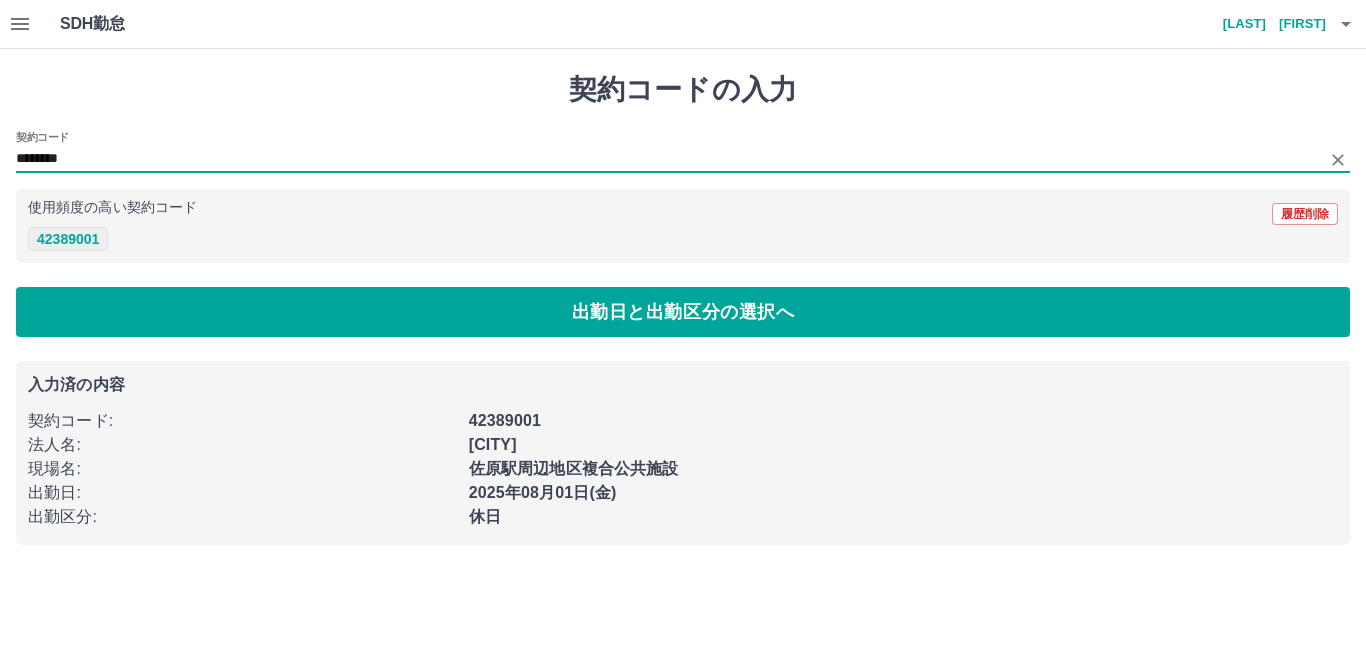 click on "42389001" at bounding box center (68, 239) 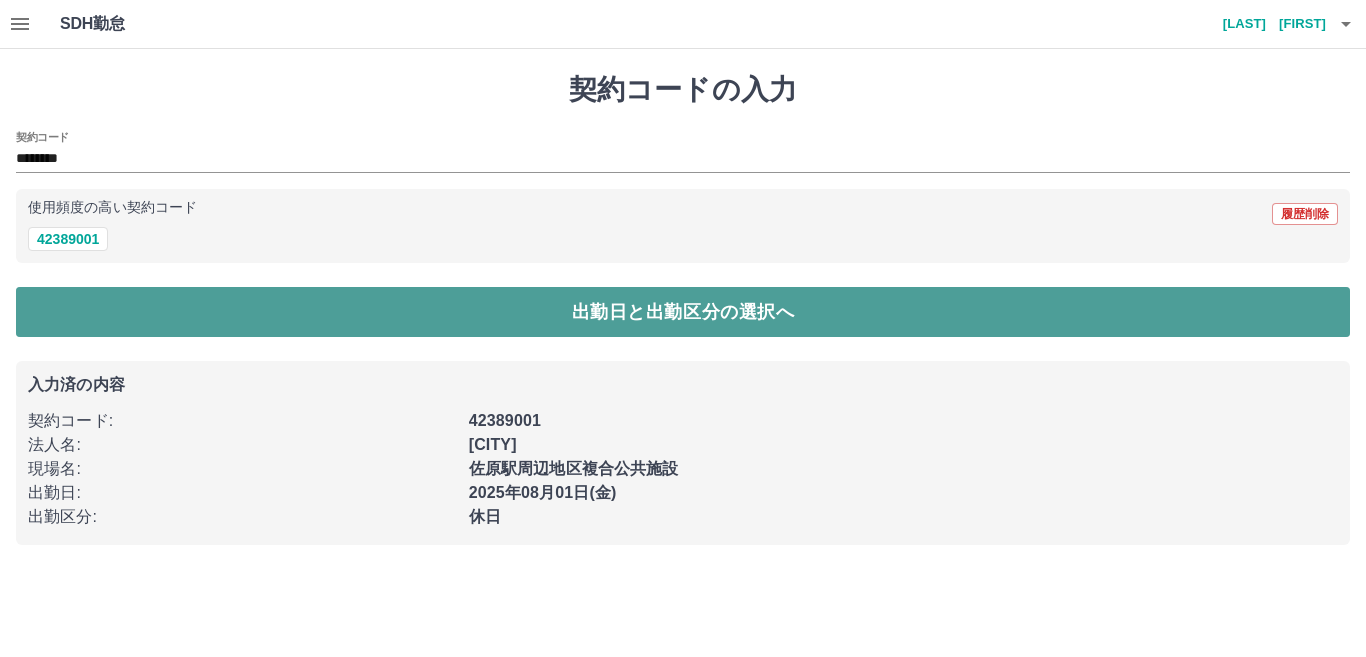 click on "出勤日と出勤区分の選択へ" at bounding box center (683, 312) 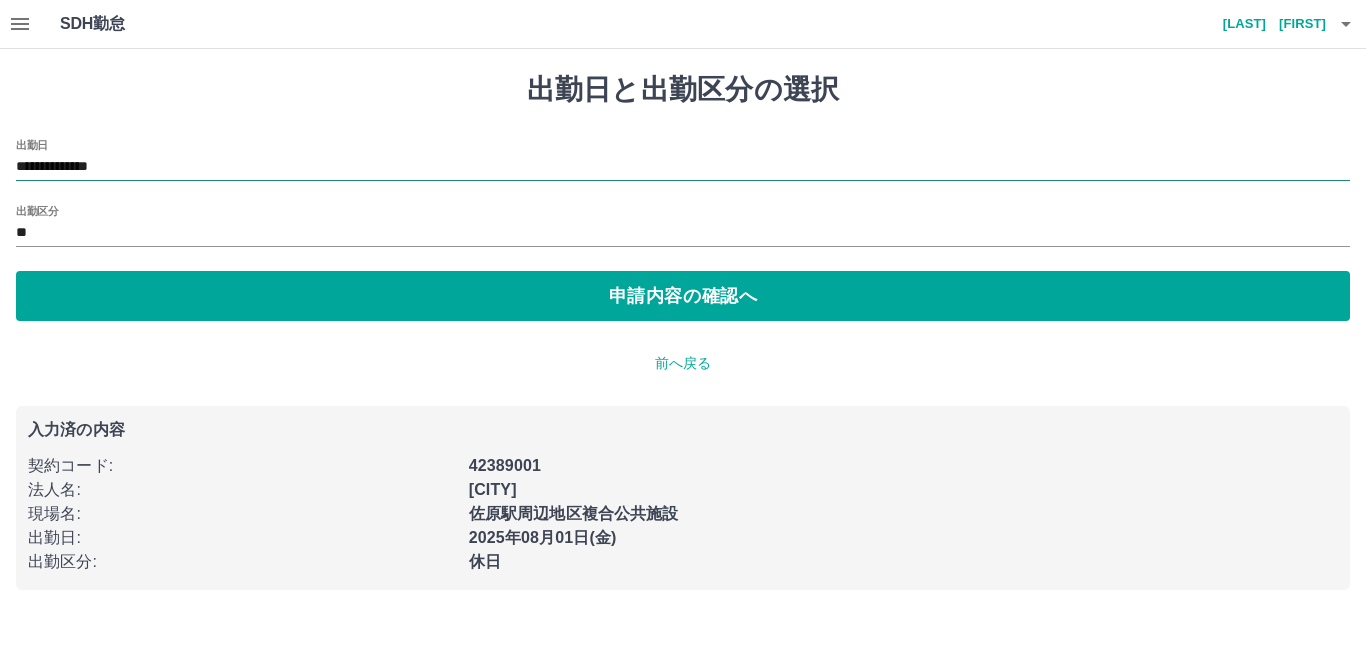 click on "**********" at bounding box center [683, 167] 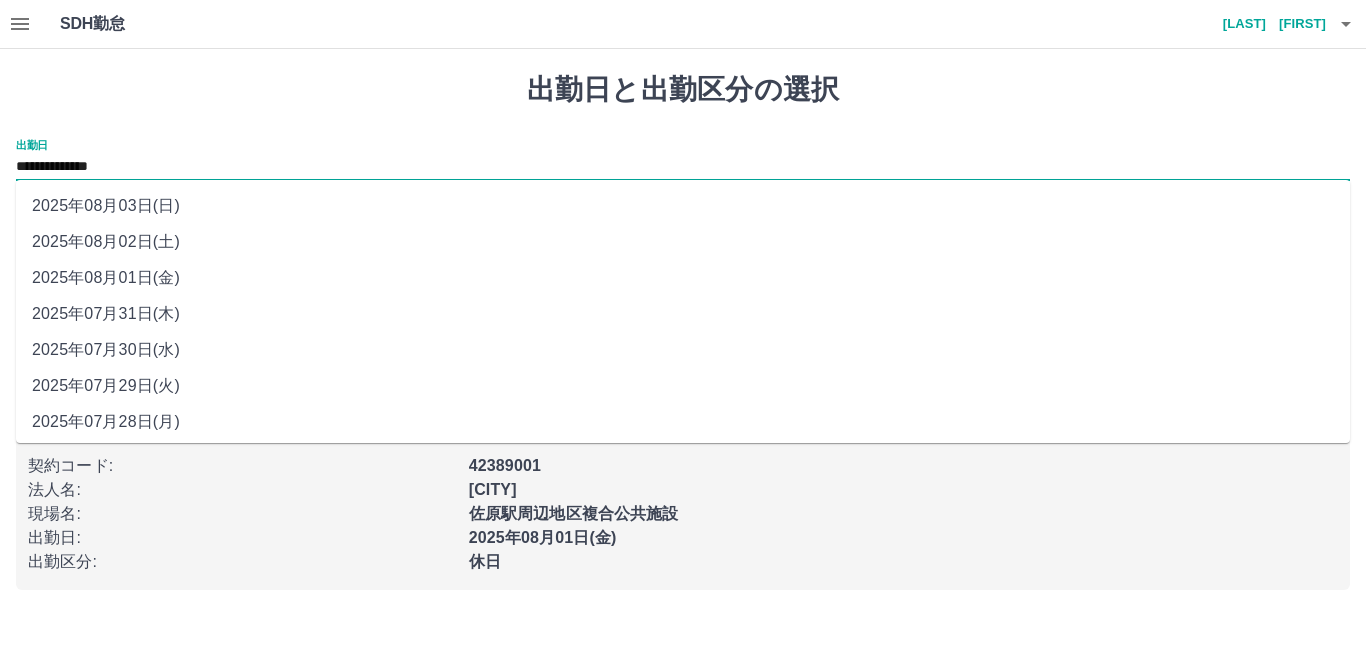 click on "2025年08月02日(土)" at bounding box center (683, 242) 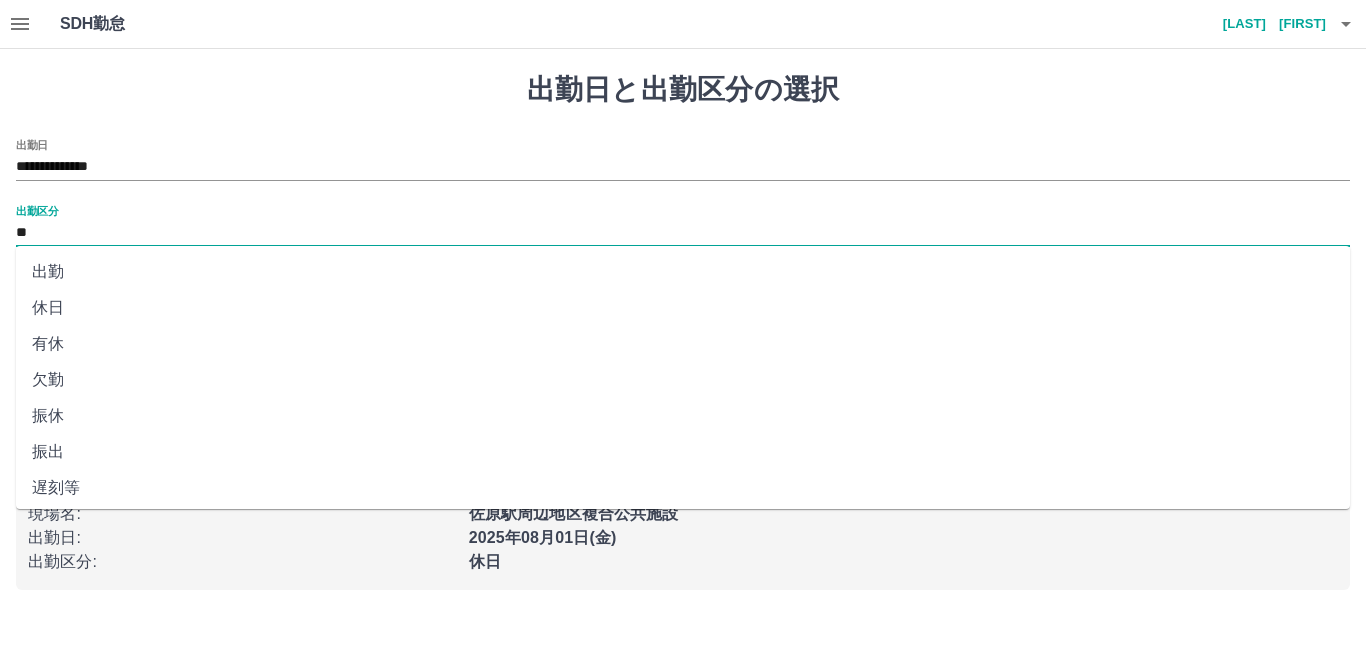 click on "**" at bounding box center [683, 233] 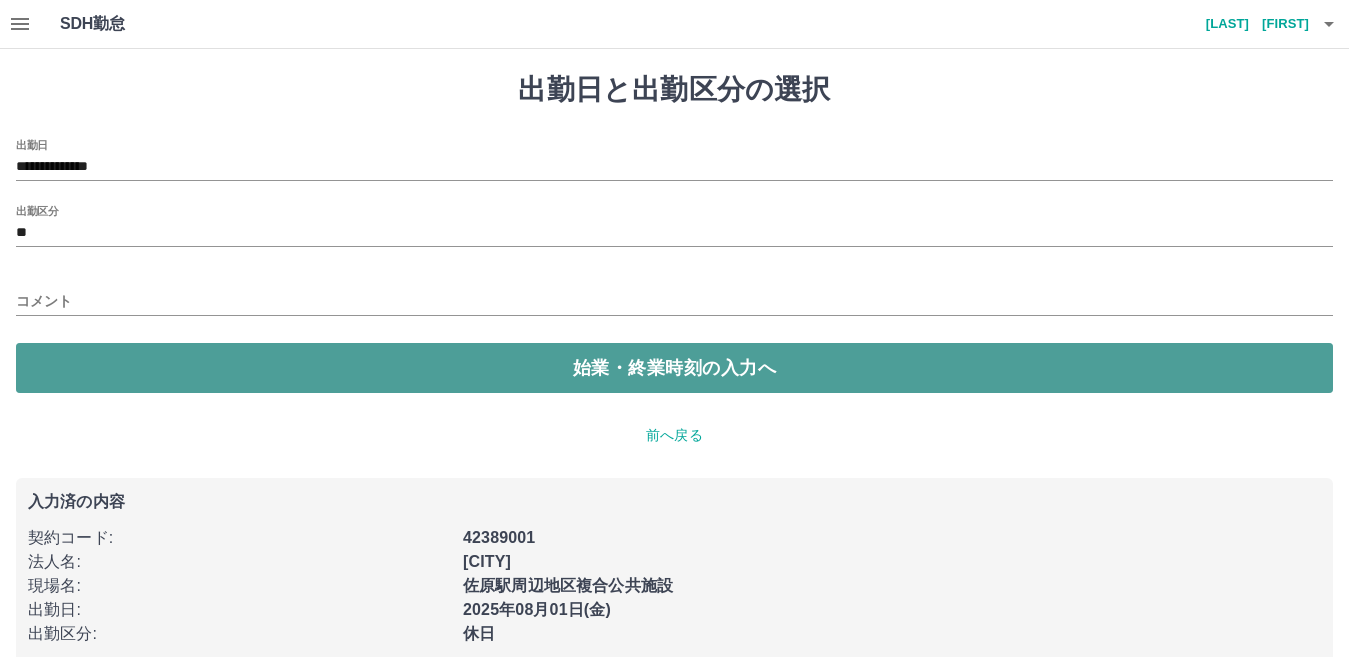 click on "始業・終業時刻の入力へ" at bounding box center (674, 368) 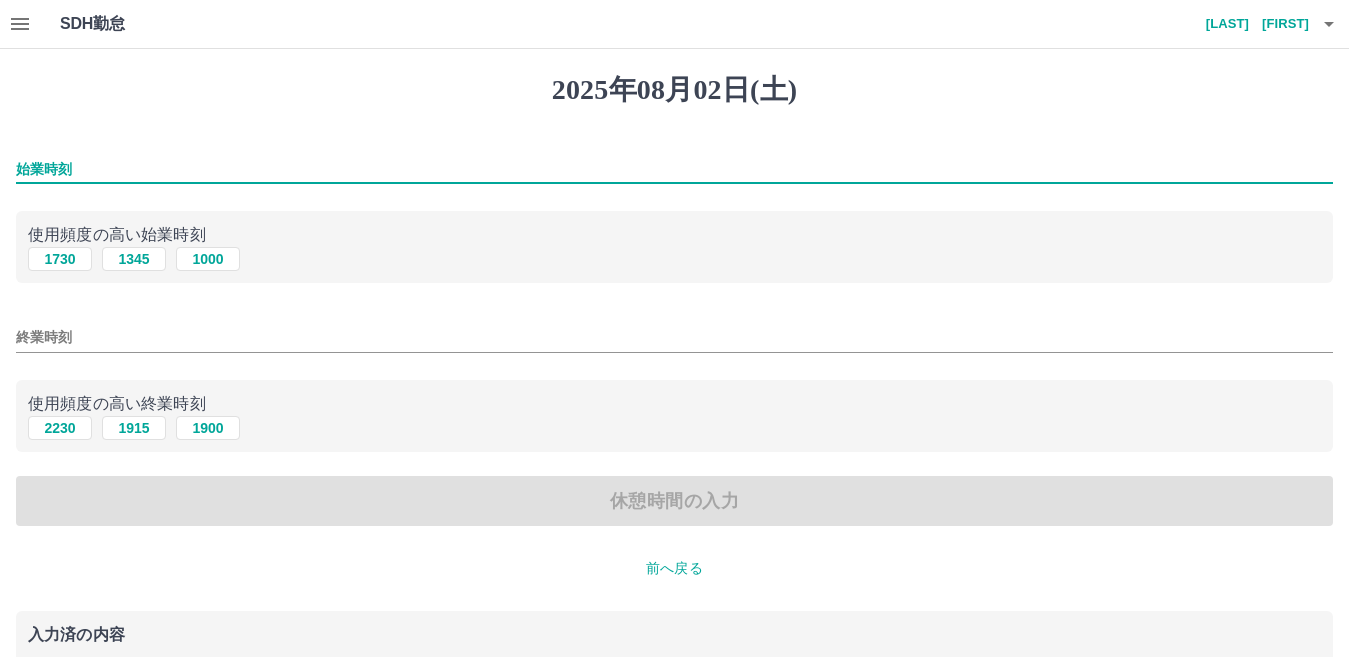 click on "始業時刻" at bounding box center [674, 169] 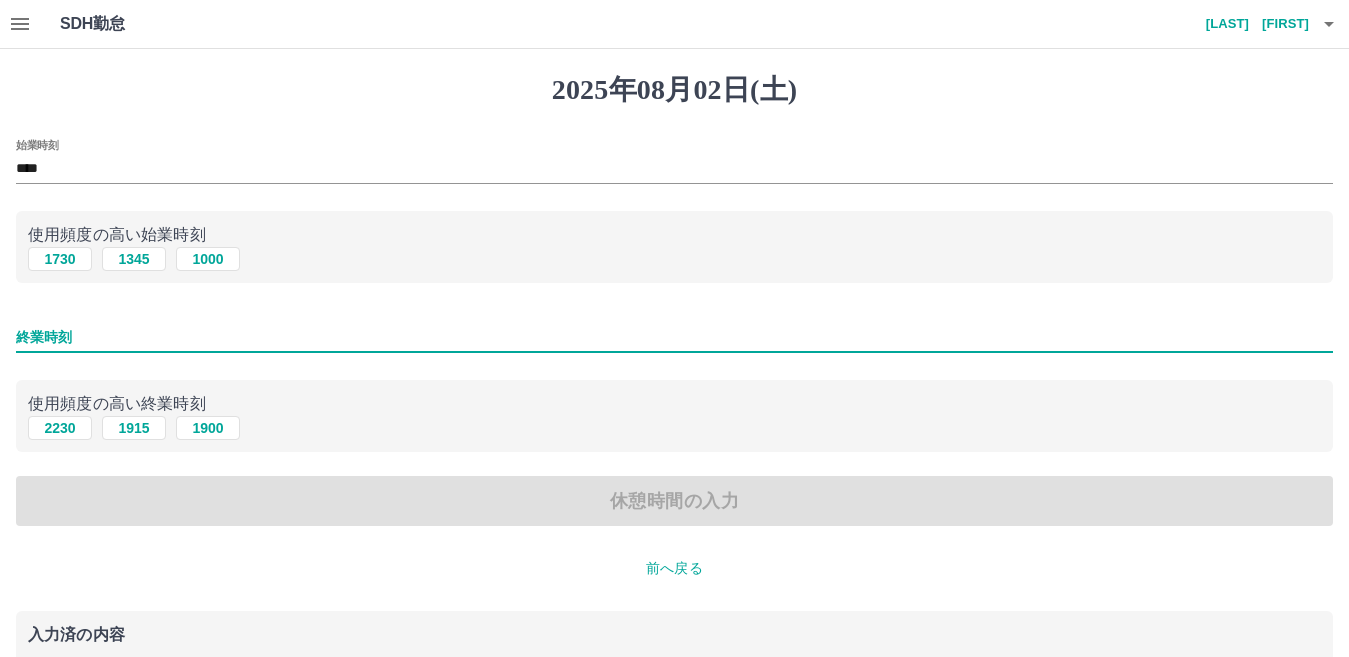 click on "終業時刻" at bounding box center (674, 337) 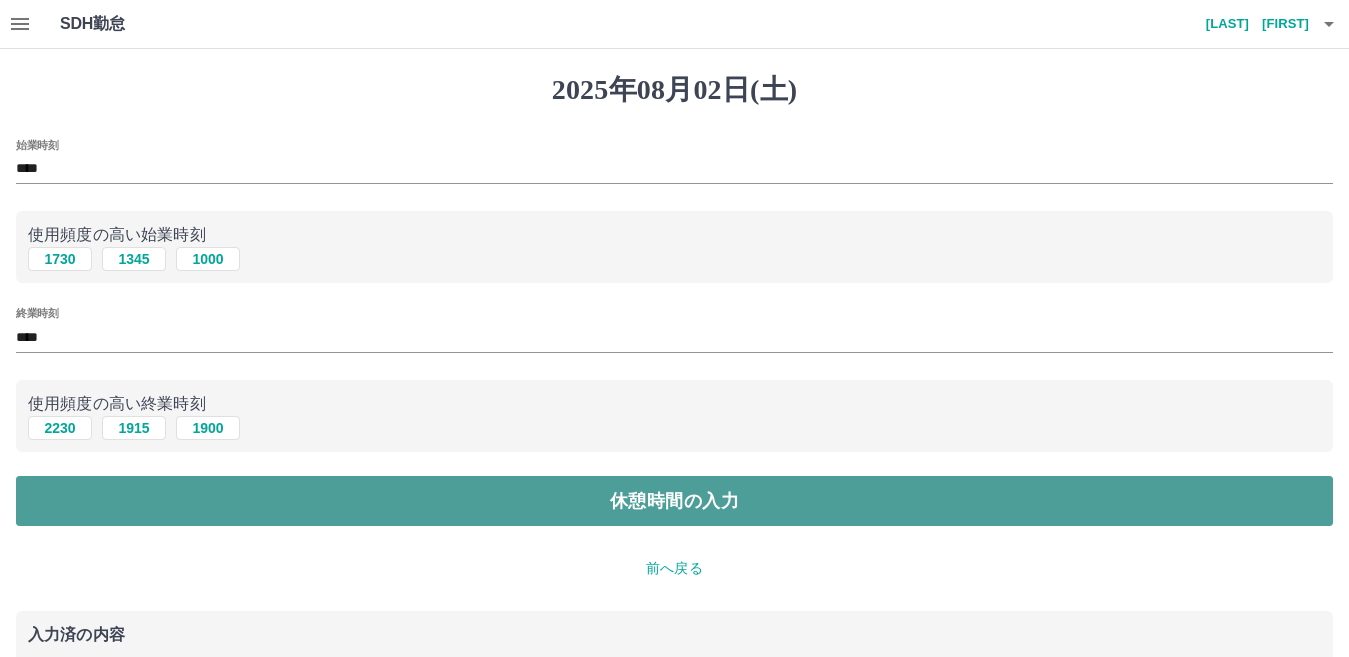 click on "休憩時間の入力" at bounding box center [674, 501] 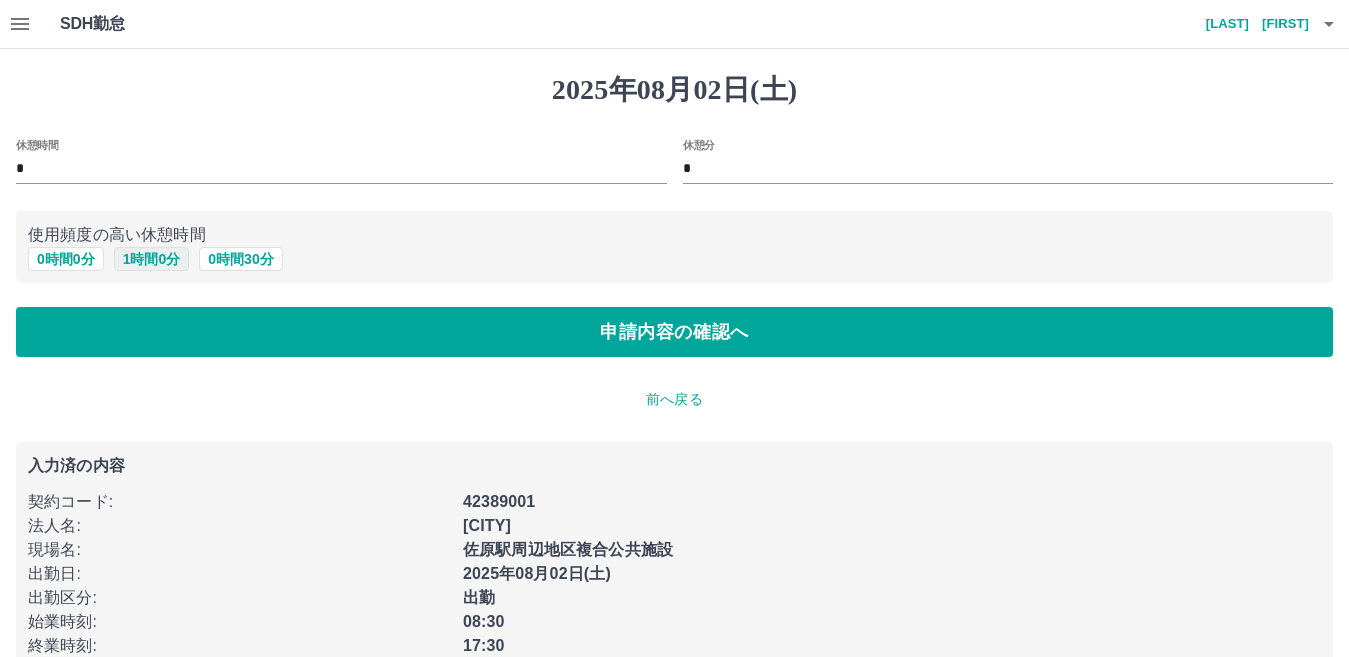 click on "1 時間 0 分" at bounding box center [152, 259] 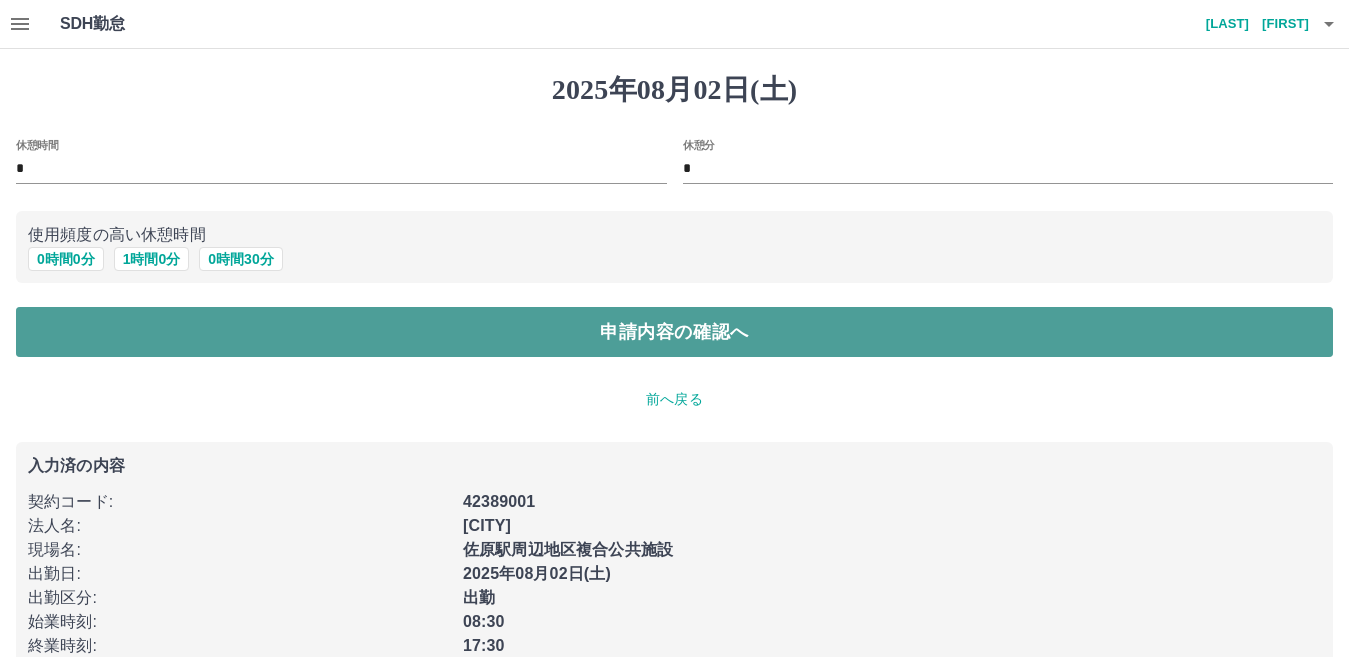 click on "申請内容の確認へ" at bounding box center (674, 332) 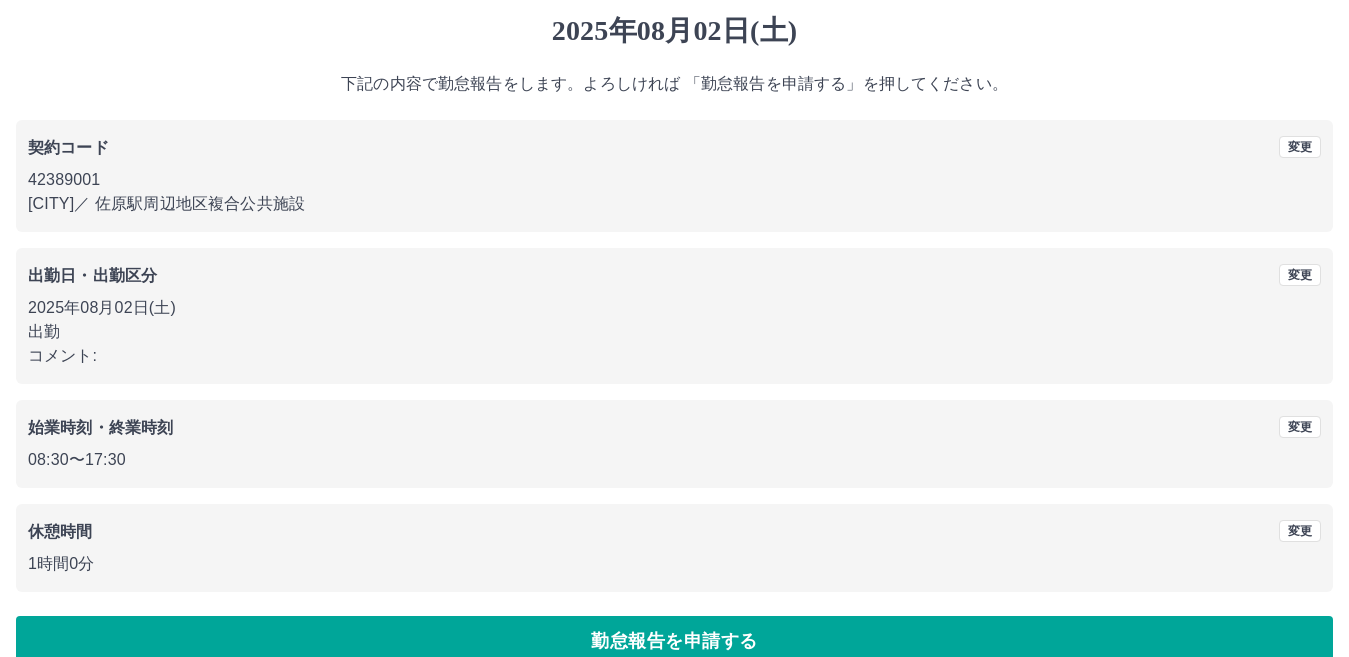 scroll, scrollTop: 91, scrollLeft: 0, axis: vertical 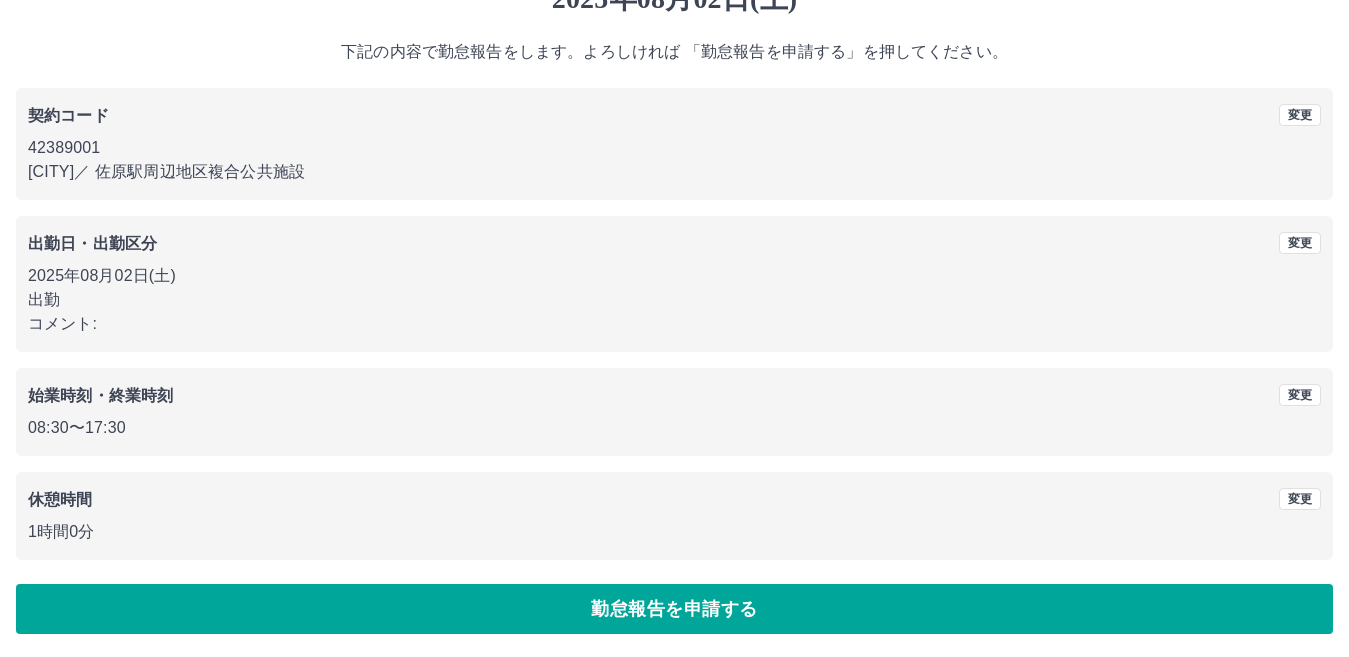 click on "勤怠報告を申請する" at bounding box center [674, 609] 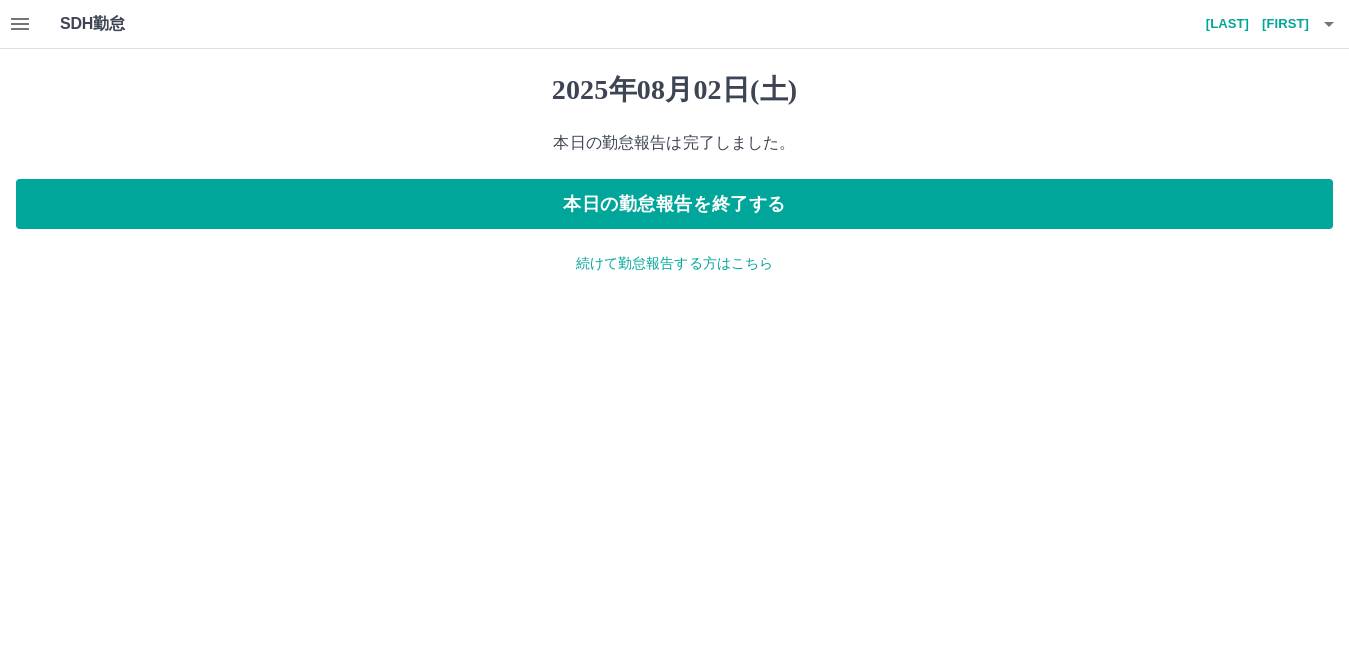 scroll, scrollTop: 0, scrollLeft: 0, axis: both 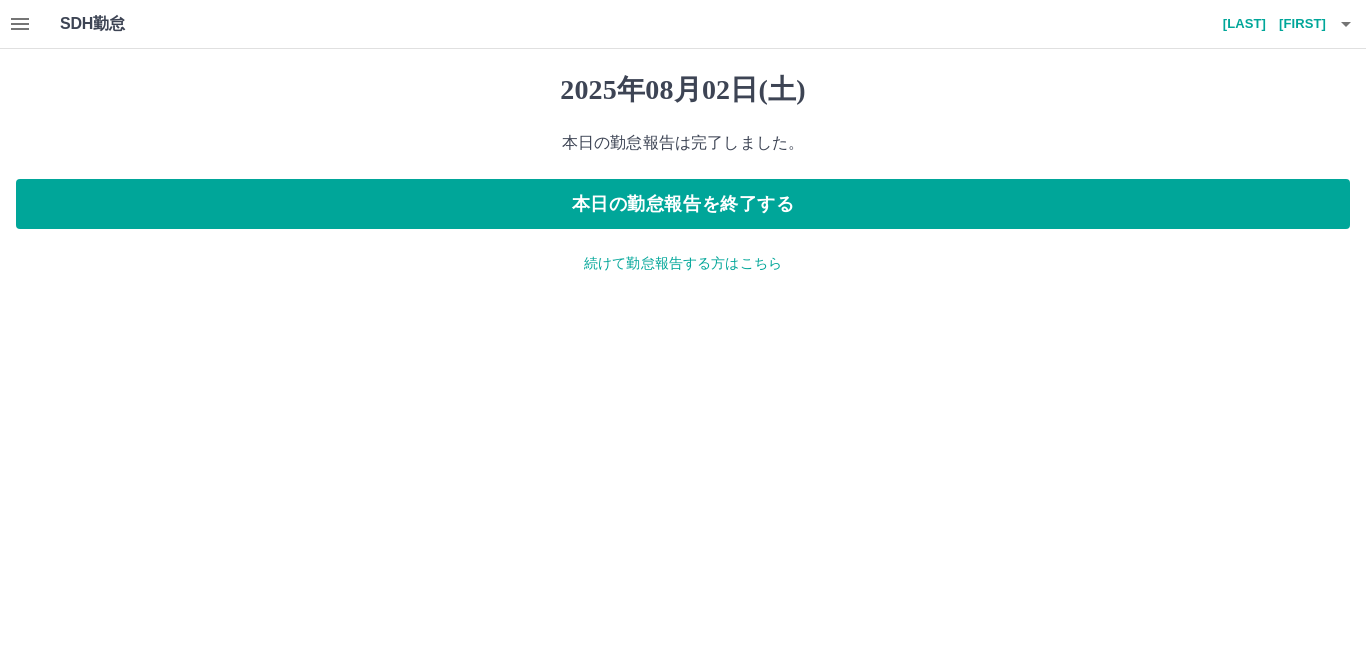 click on "続けて勤怠報告する方はこちら" at bounding box center [683, 263] 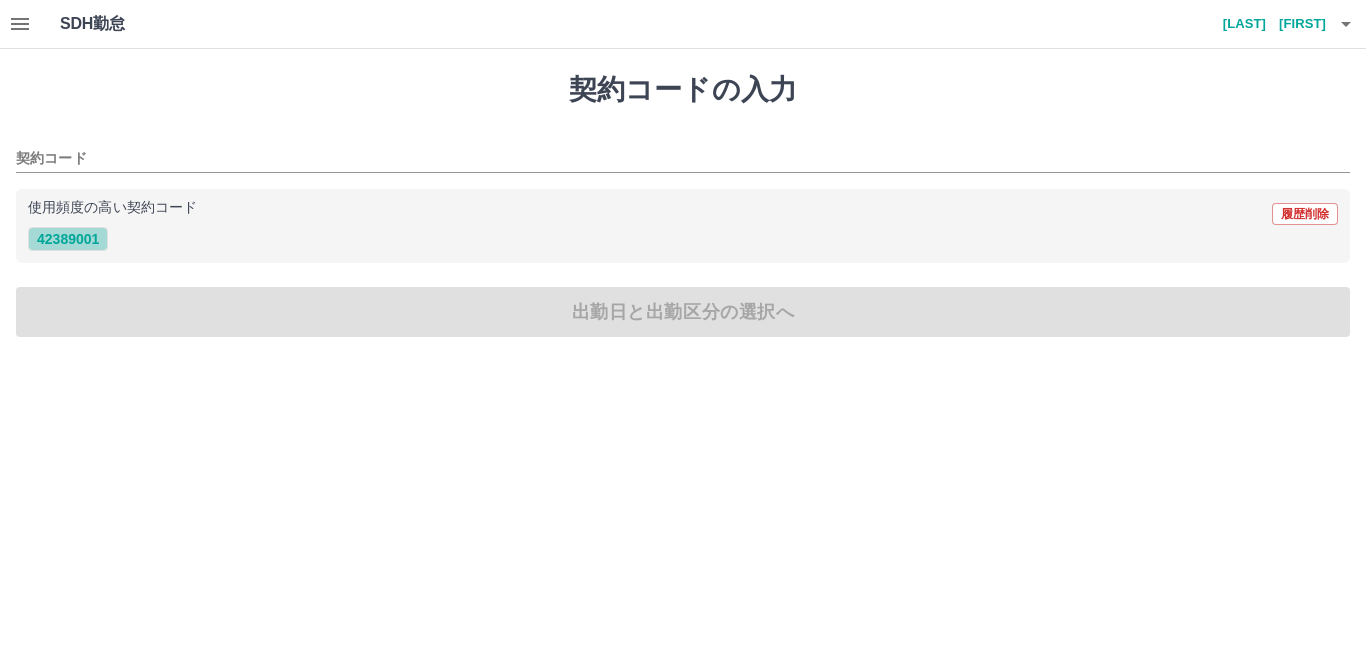 click on "42389001" at bounding box center [68, 239] 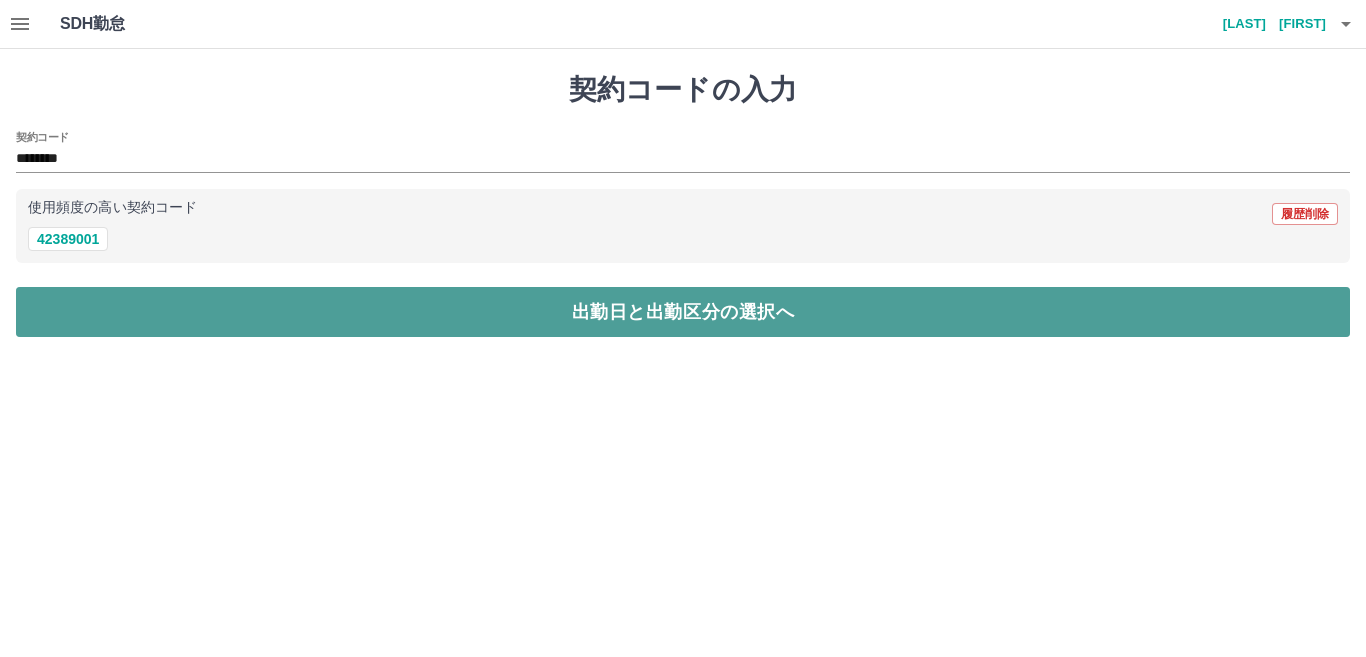 click on "出勤日と出勤区分の選択へ" at bounding box center [683, 312] 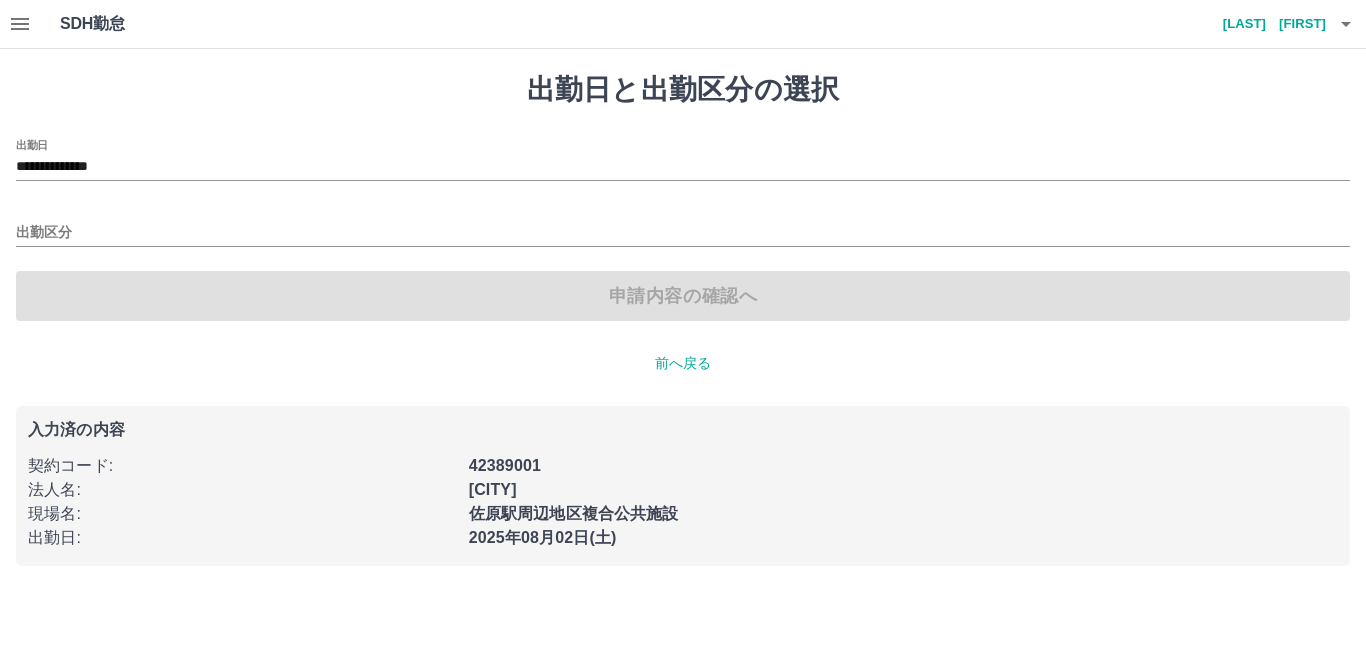 click on "**********" at bounding box center [683, 160] 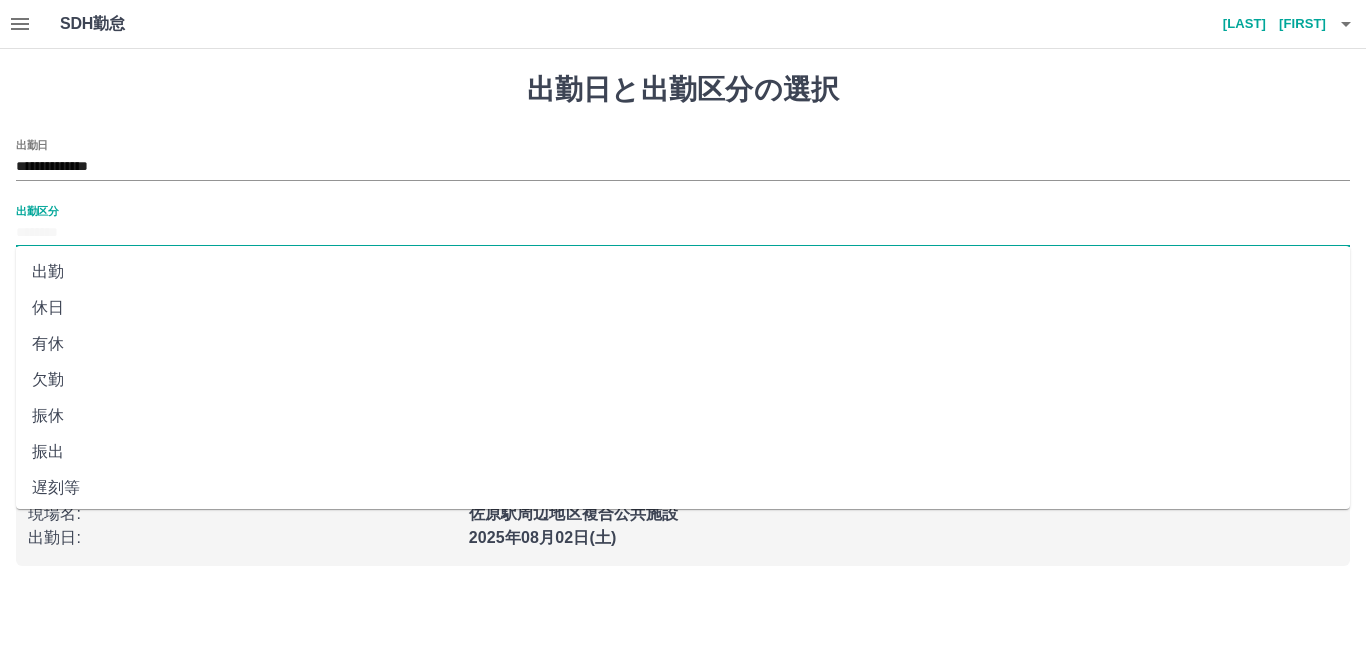 click on "出勤区分" at bounding box center [683, 233] 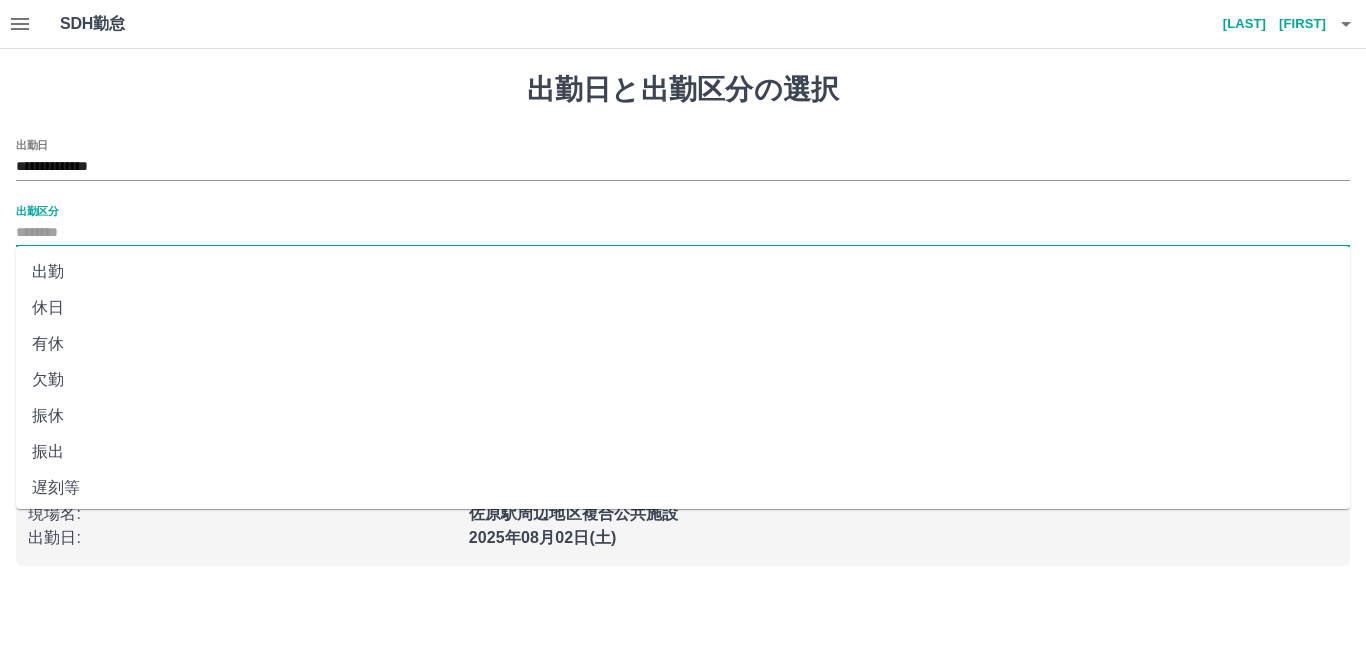 drag, startPoint x: 50, startPoint y: 273, endPoint x: 101, endPoint y: 153, distance: 130.38788 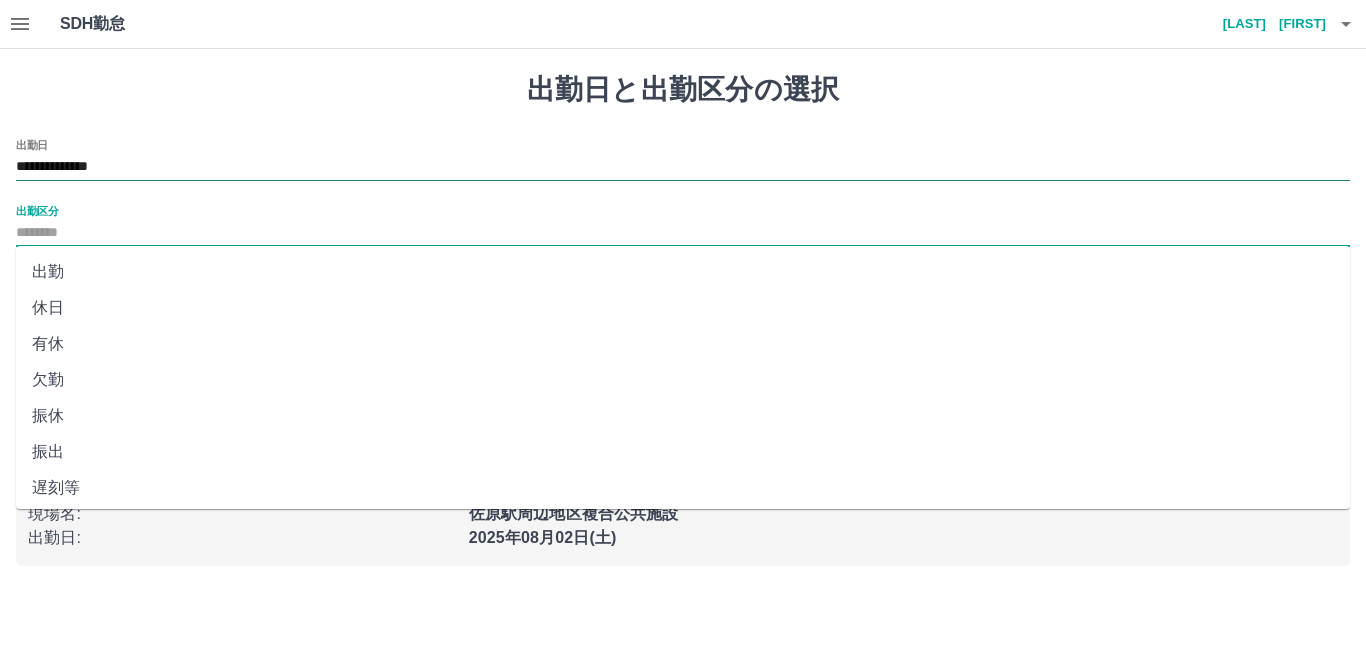 click on "**********" at bounding box center [683, 167] 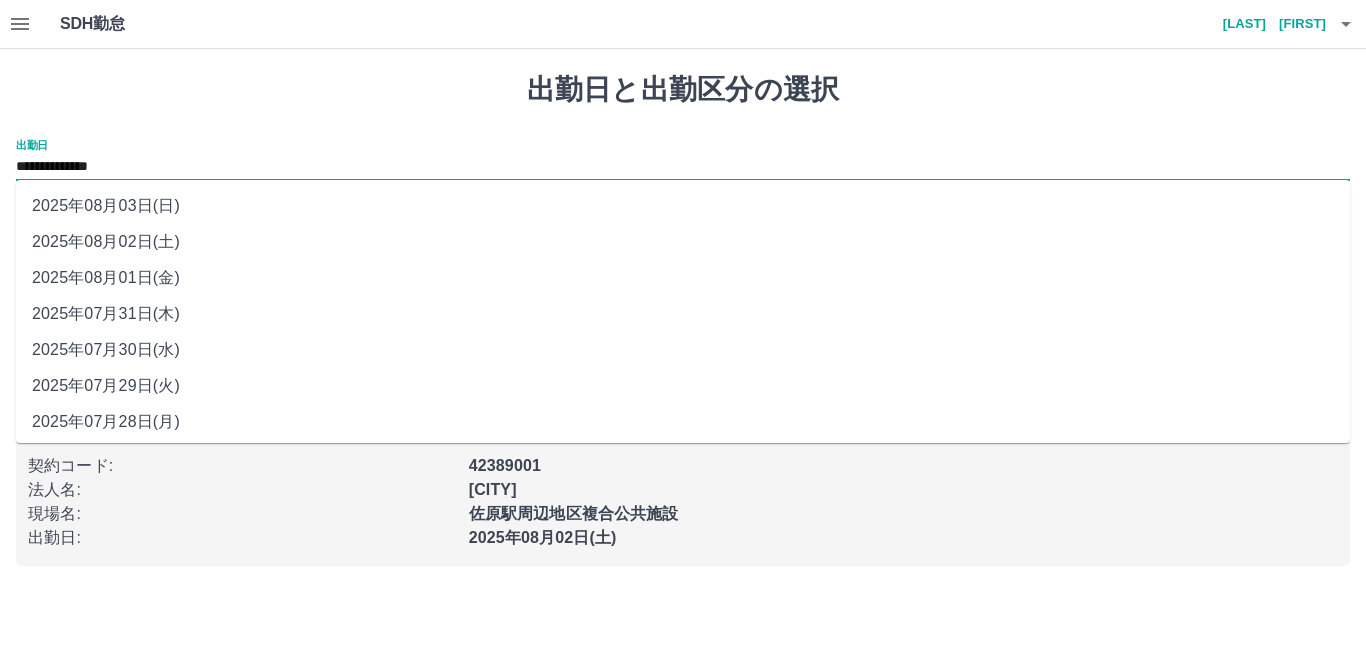 click on "2025年08月03日(日)" at bounding box center [683, 206] 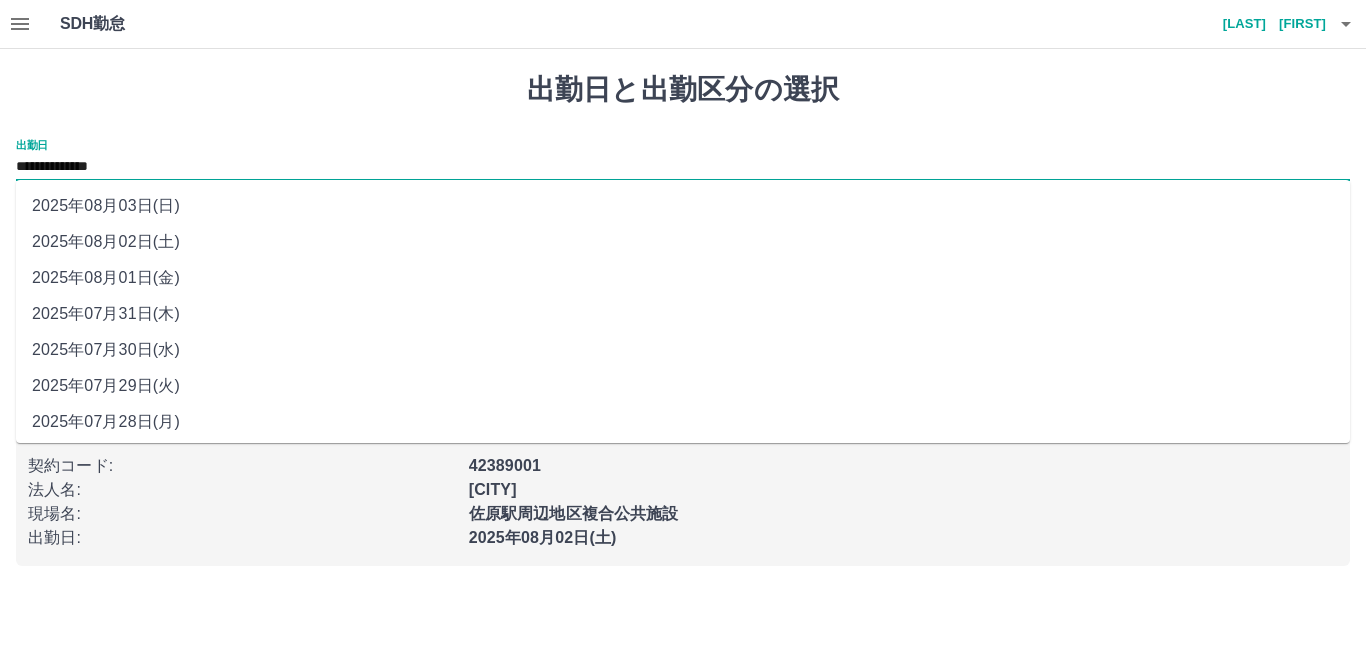 type on "**********" 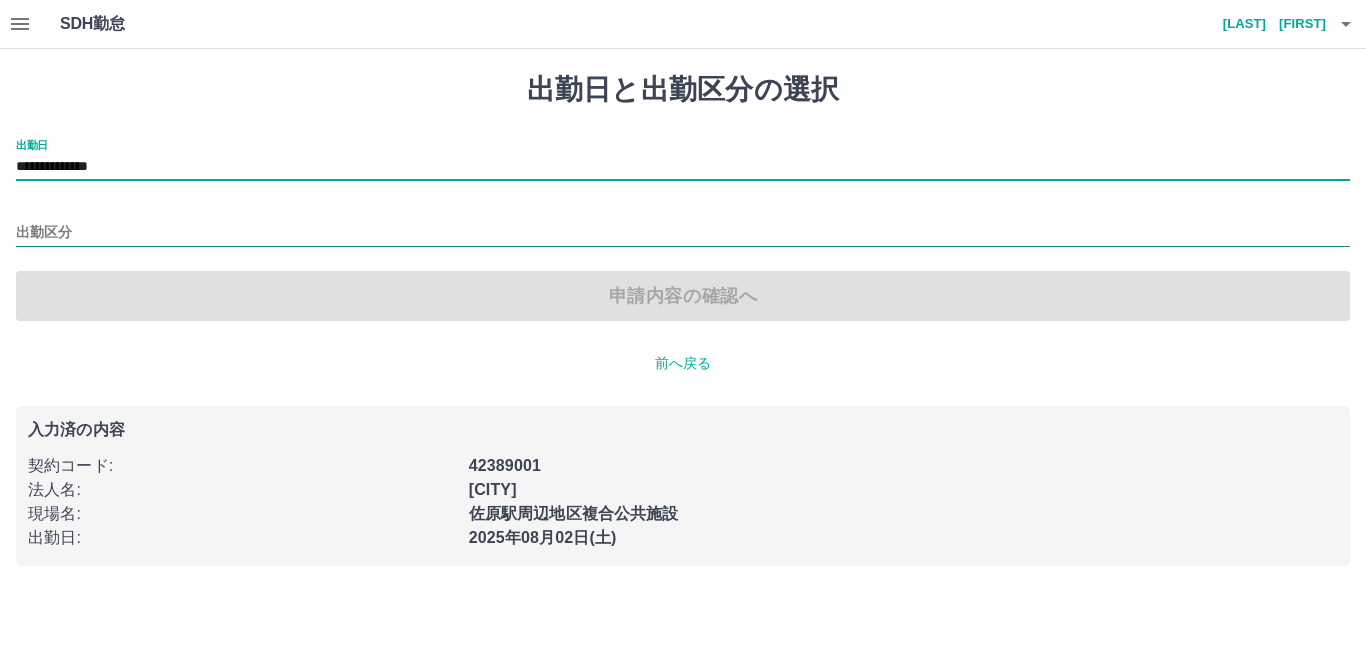click on "出勤区分" at bounding box center [683, 233] 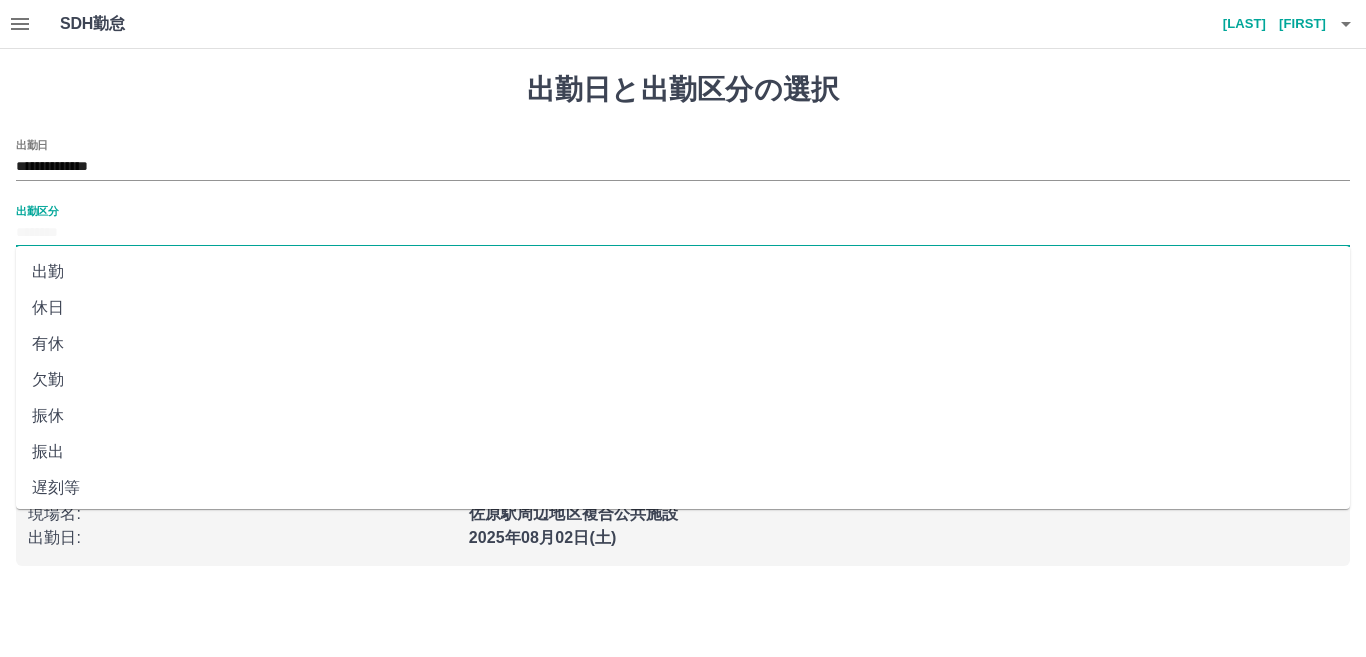 click on "出勤" at bounding box center [683, 272] 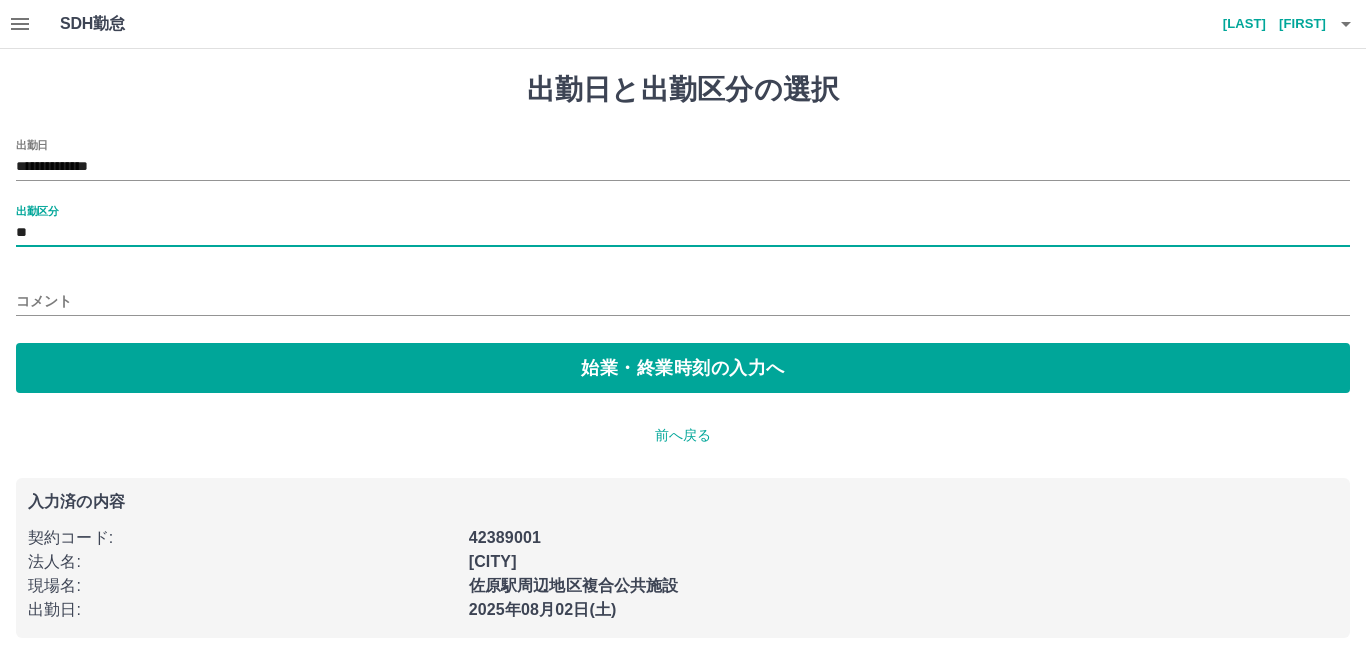 type on "**" 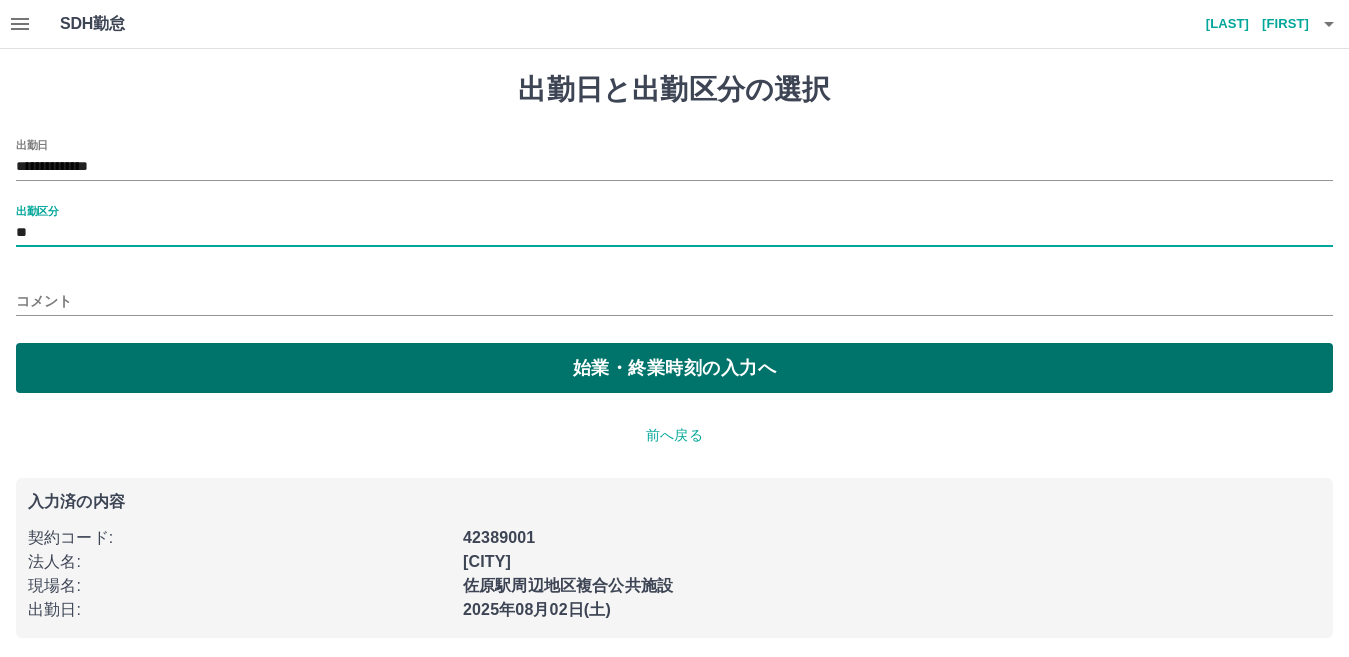 click on "始業・終業時刻の入力へ" at bounding box center [674, 368] 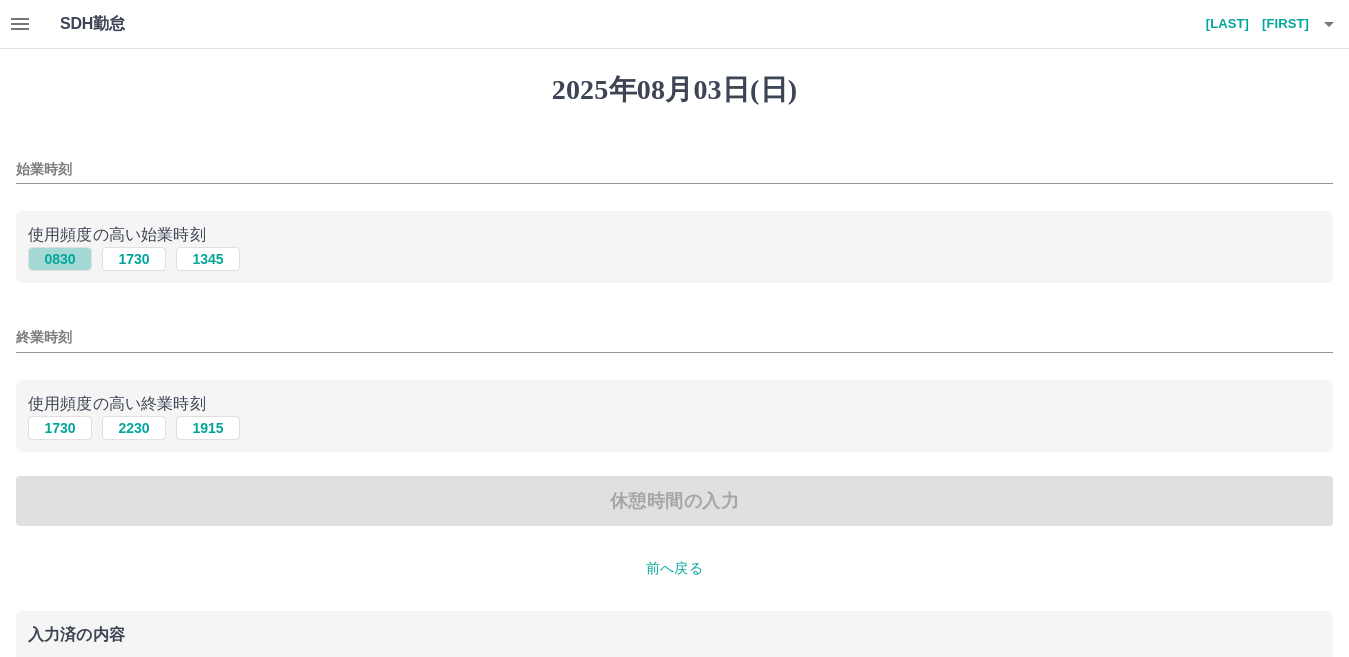 click on "0830" at bounding box center (60, 259) 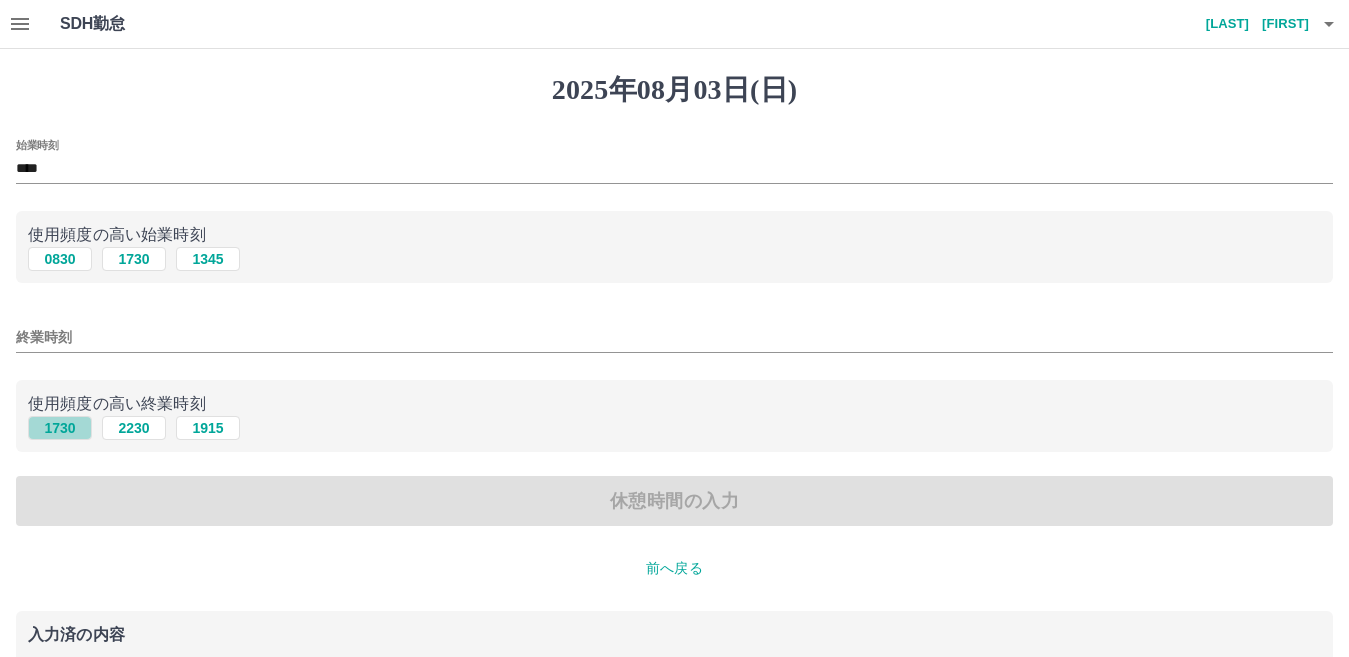 click on "1730" at bounding box center [60, 428] 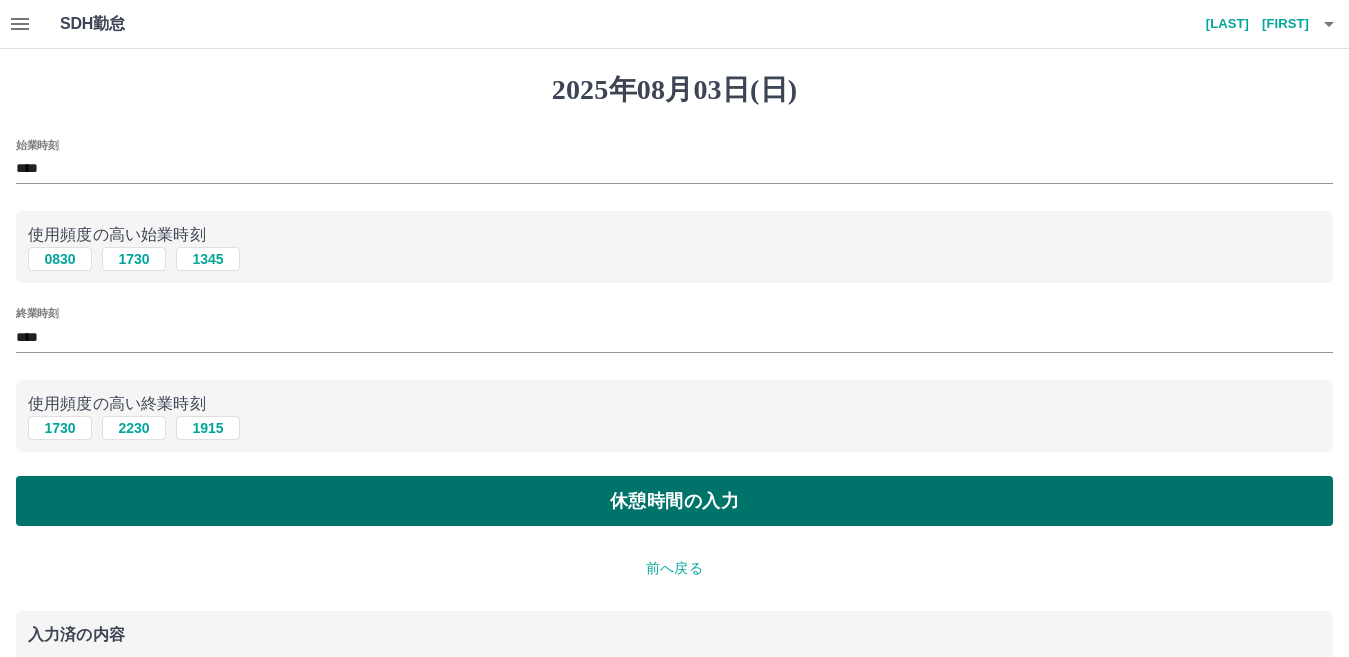click on "休憩時間の入力" at bounding box center (674, 501) 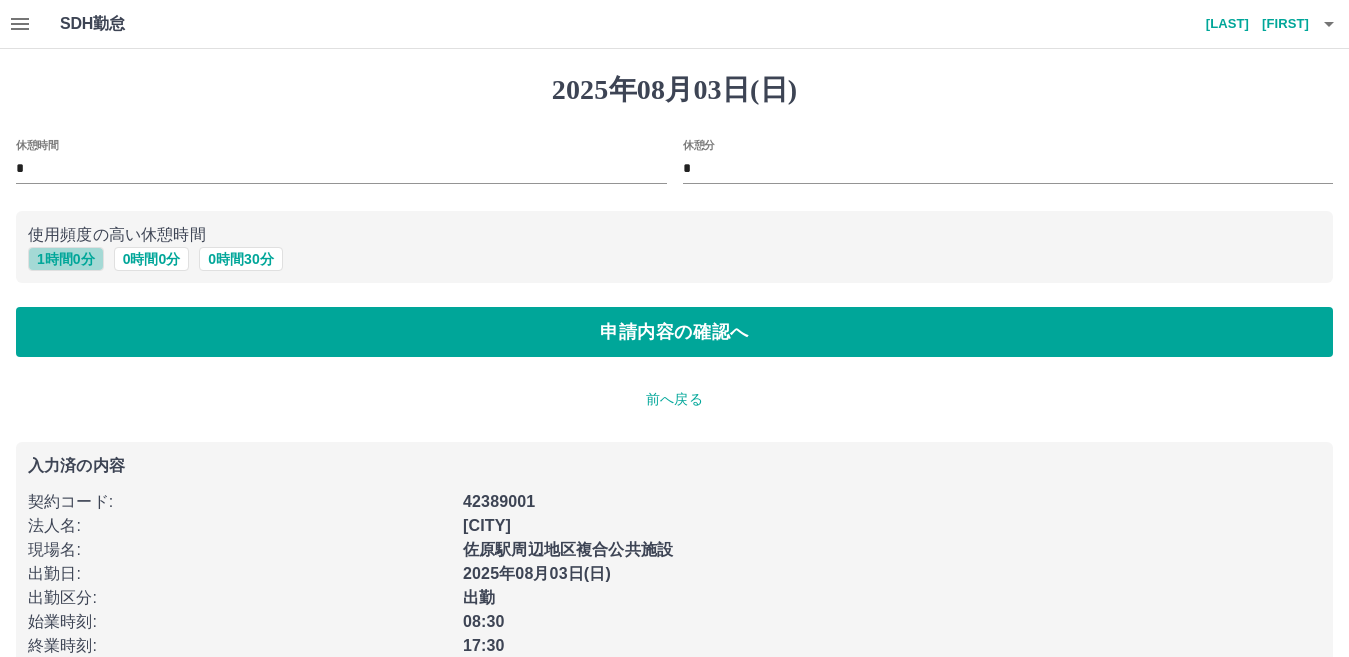 click on "1 時間 0 分" at bounding box center (66, 259) 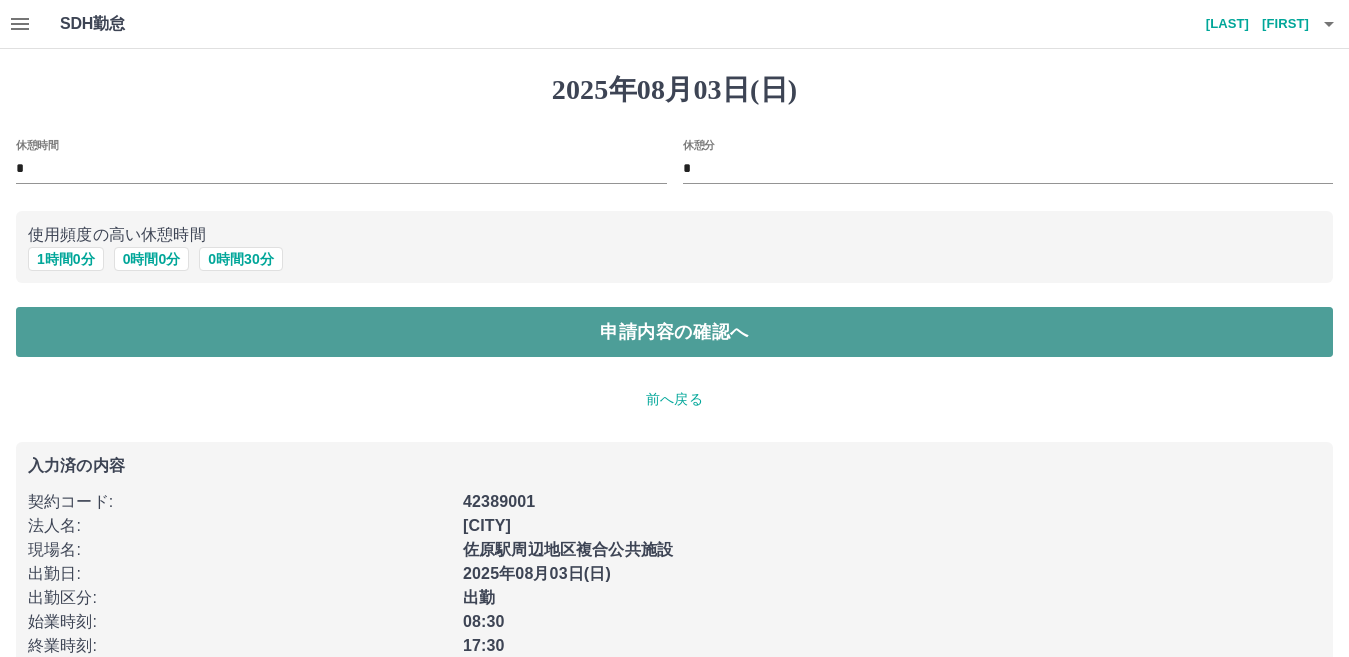 click on "申請内容の確認へ" at bounding box center (674, 332) 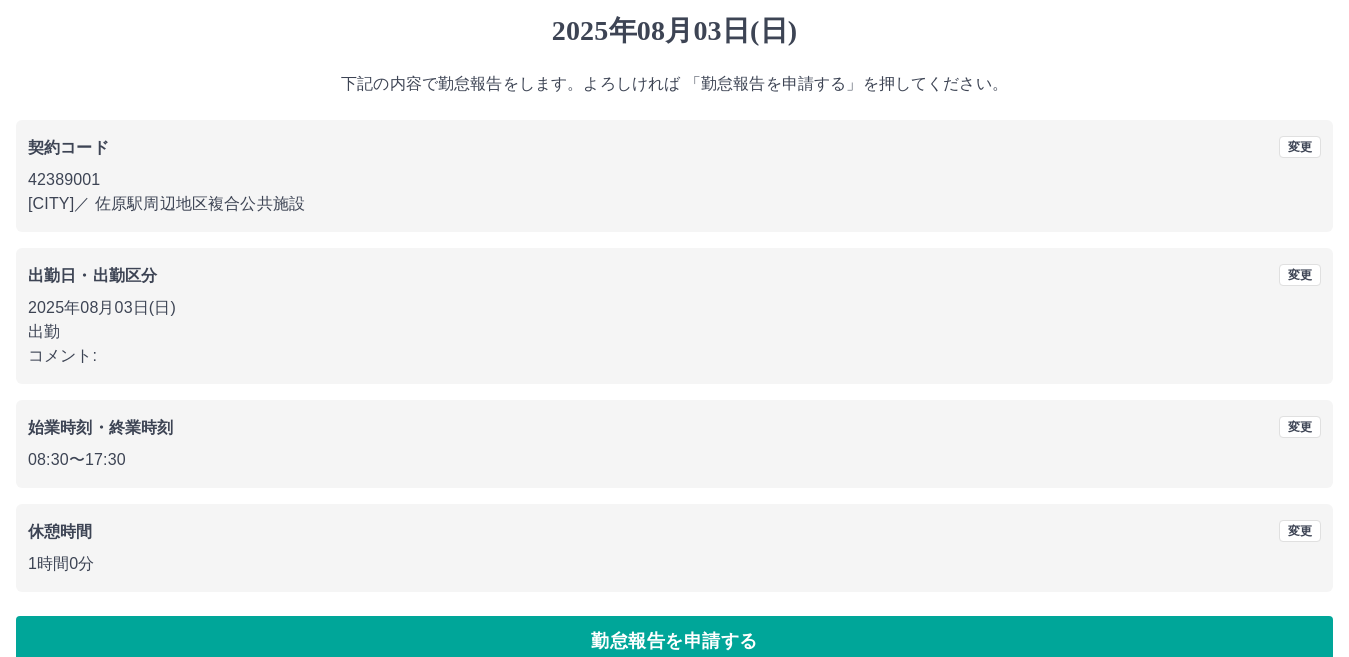 scroll, scrollTop: 91, scrollLeft: 0, axis: vertical 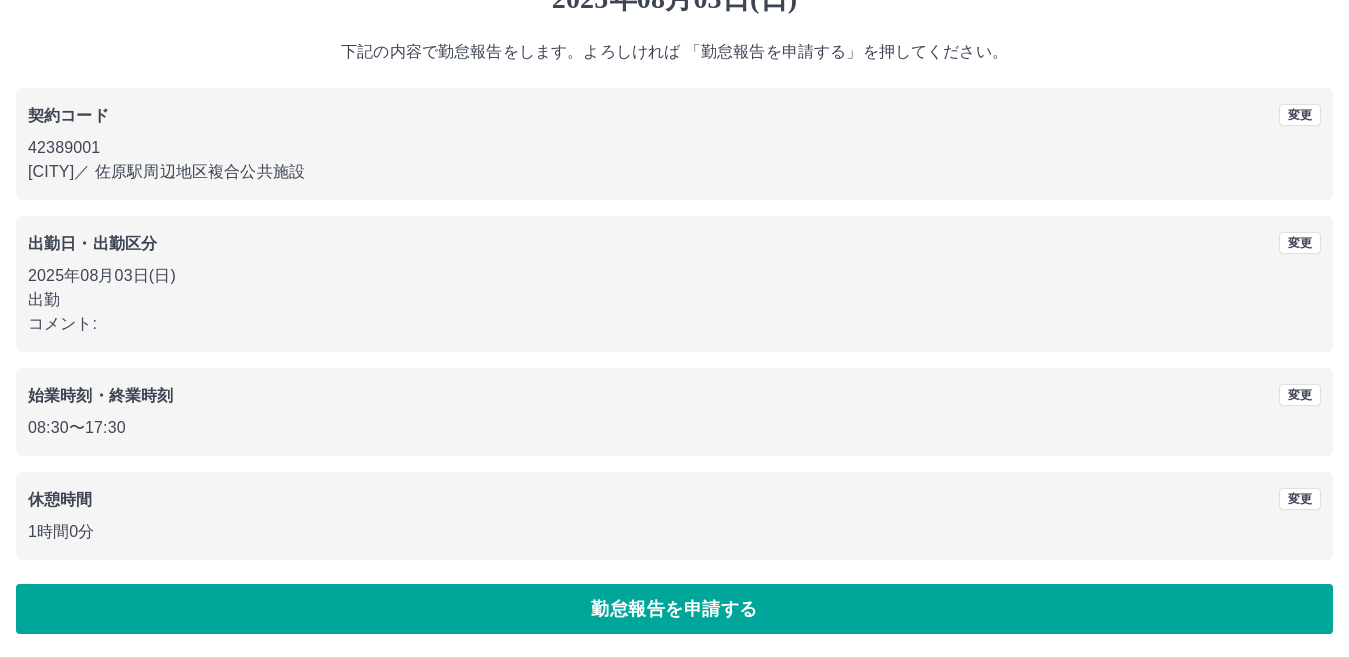 click on "勤怠報告を申請する" at bounding box center (674, 609) 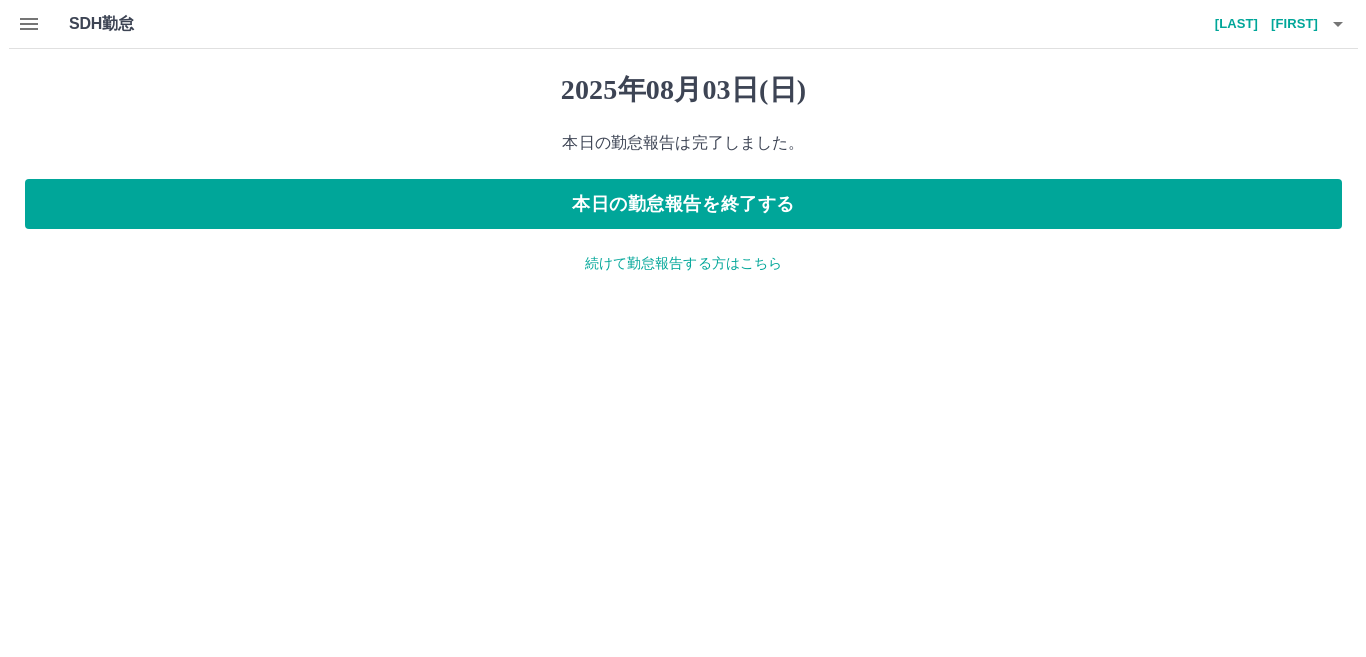 scroll, scrollTop: 0, scrollLeft: 0, axis: both 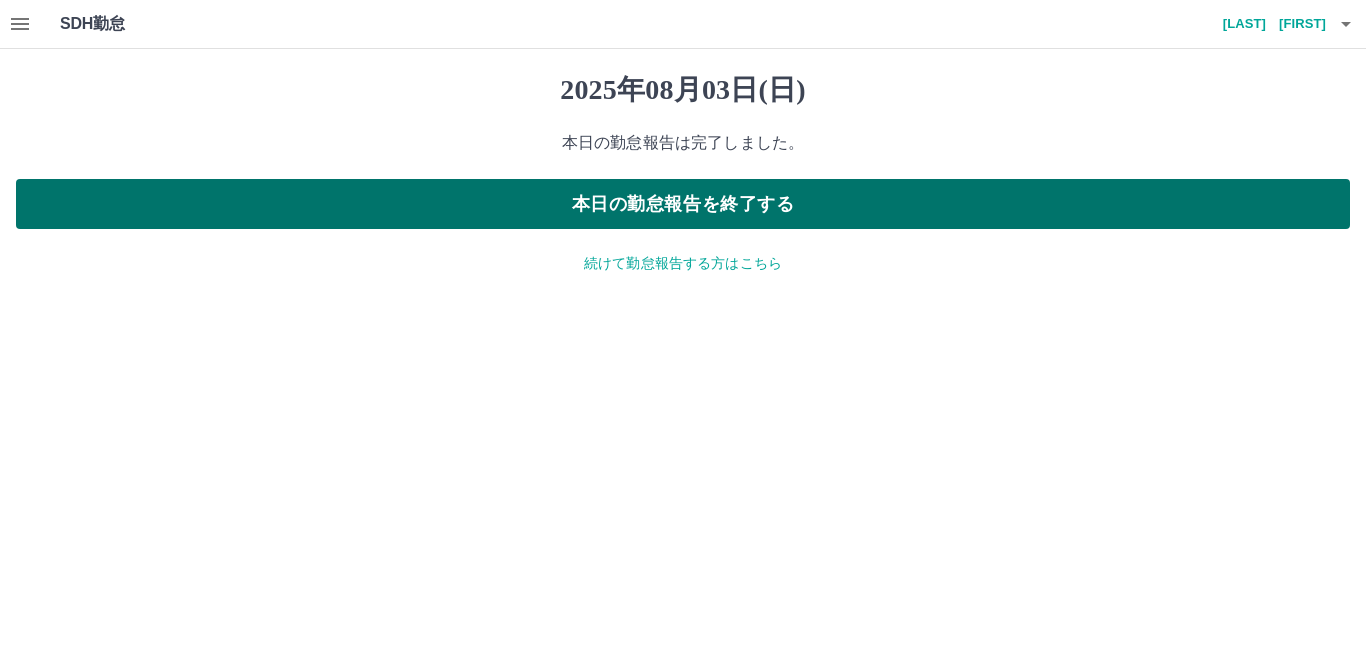 click on "本日の勤怠報告を終了する" at bounding box center (683, 204) 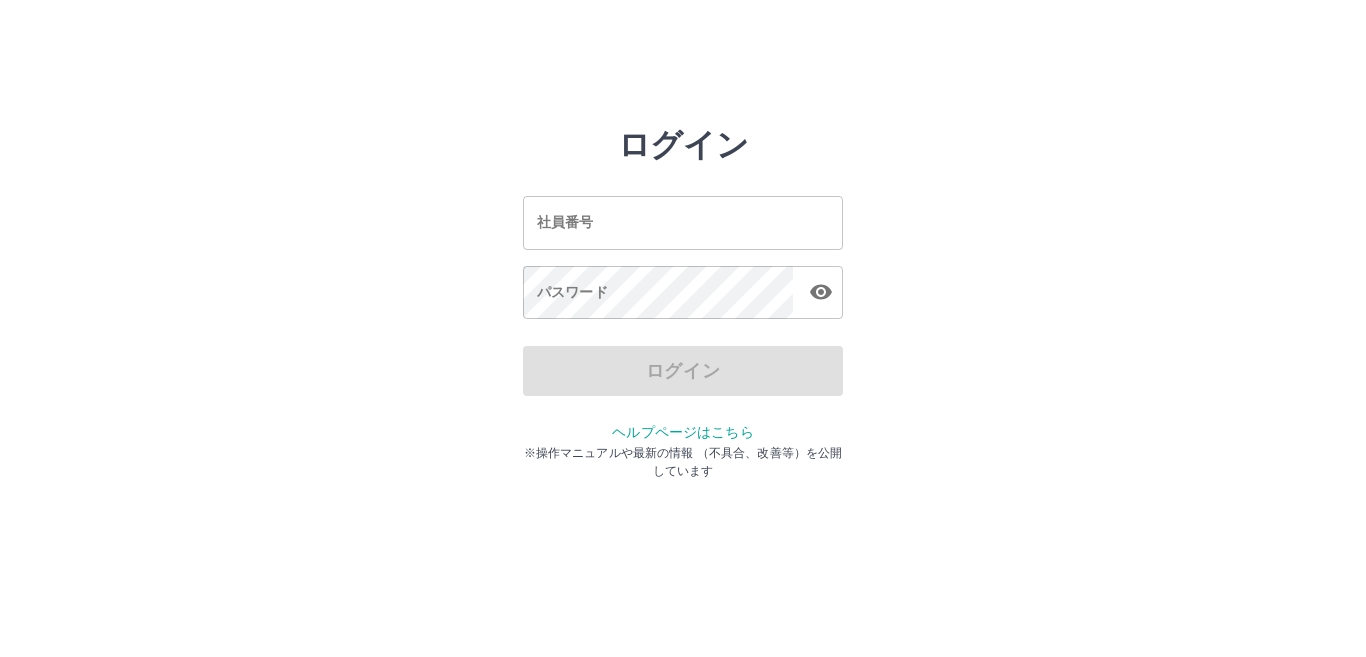 scroll, scrollTop: 0, scrollLeft: 0, axis: both 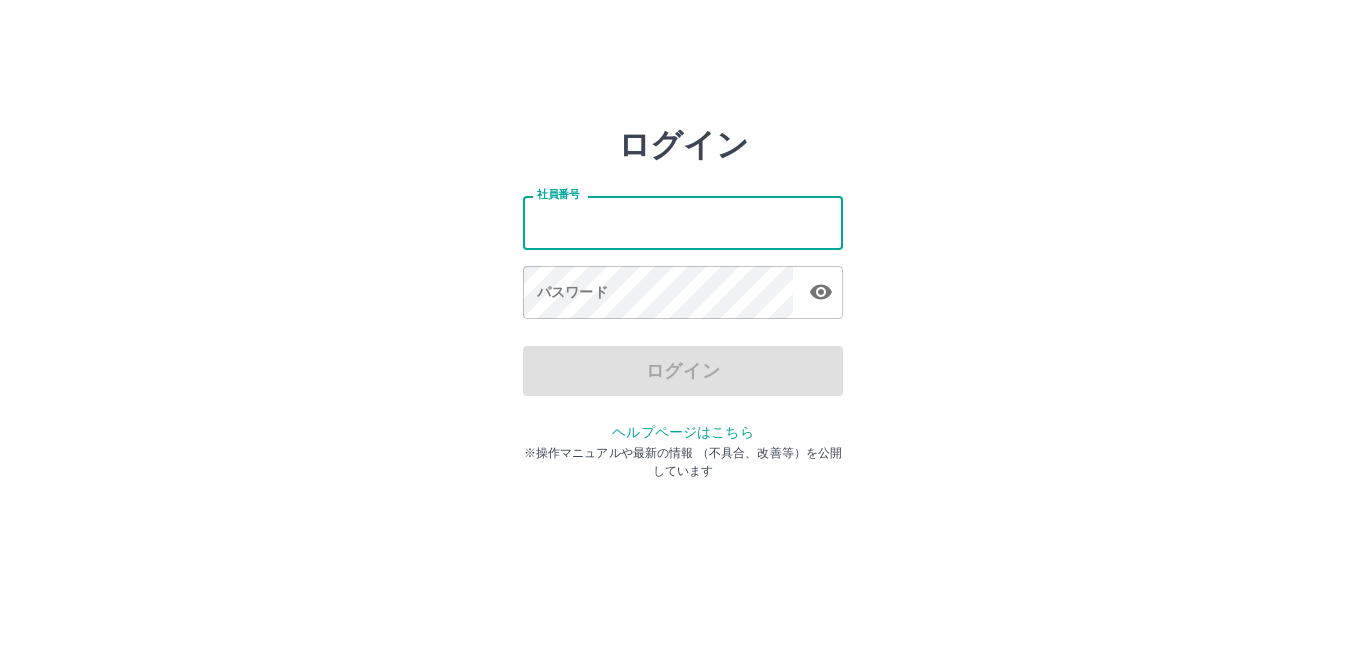 click on "社員番号" at bounding box center [683, 222] 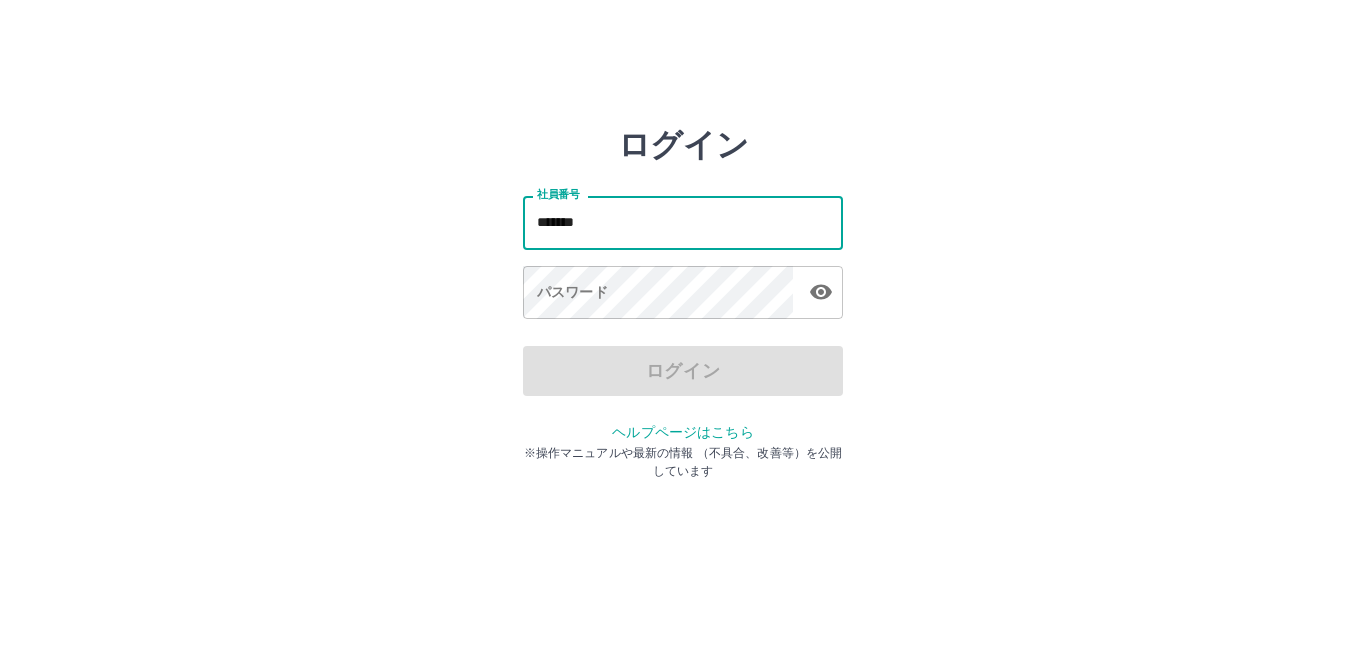 type on "*******" 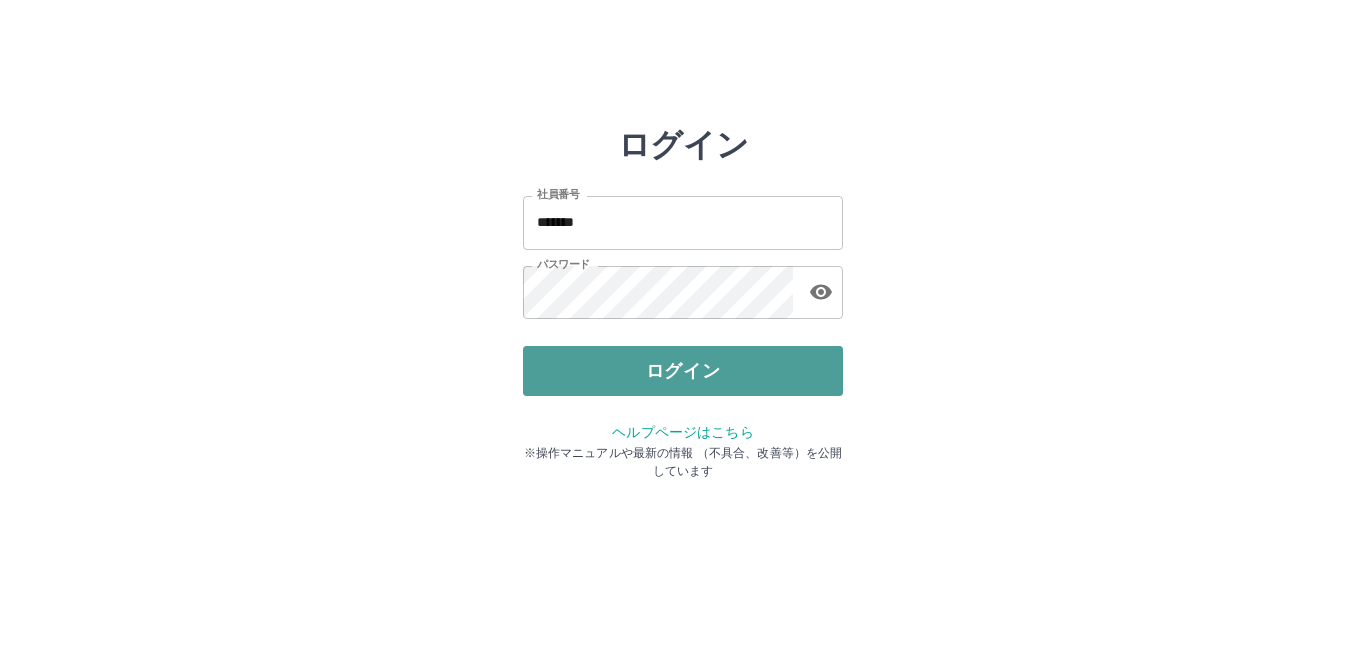 click on "ログイン" at bounding box center [683, 371] 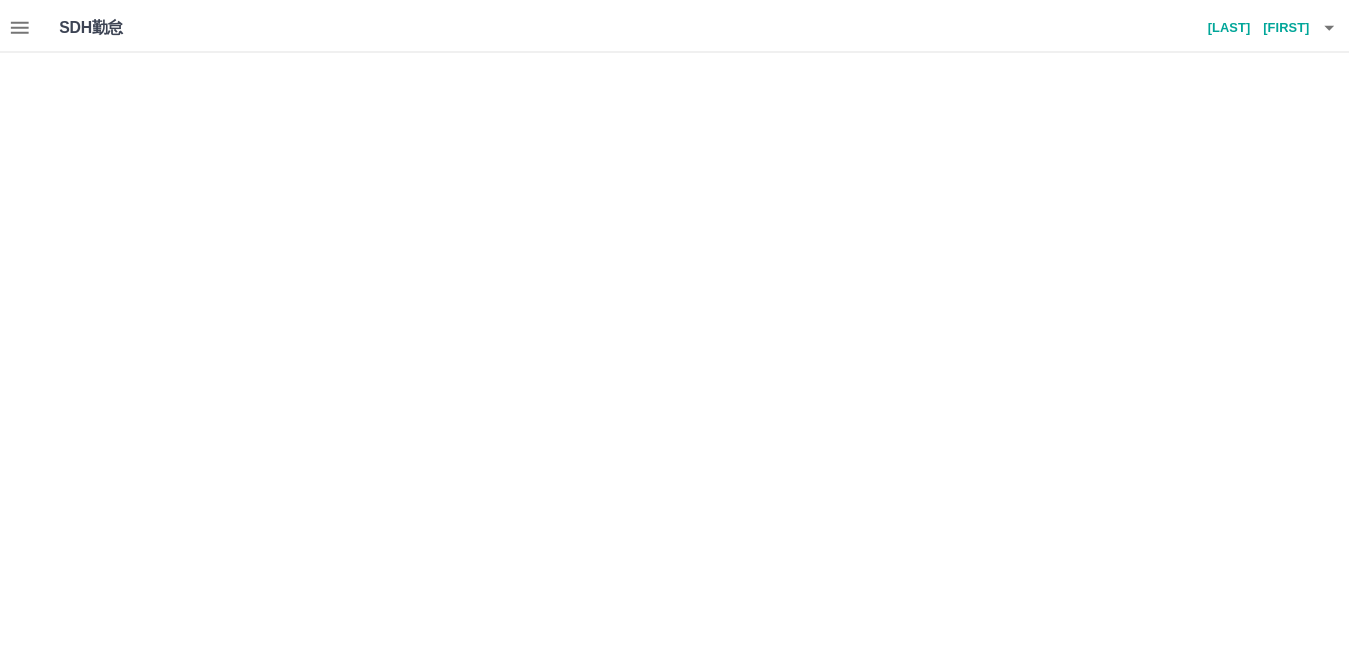 scroll, scrollTop: 0, scrollLeft: 0, axis: both 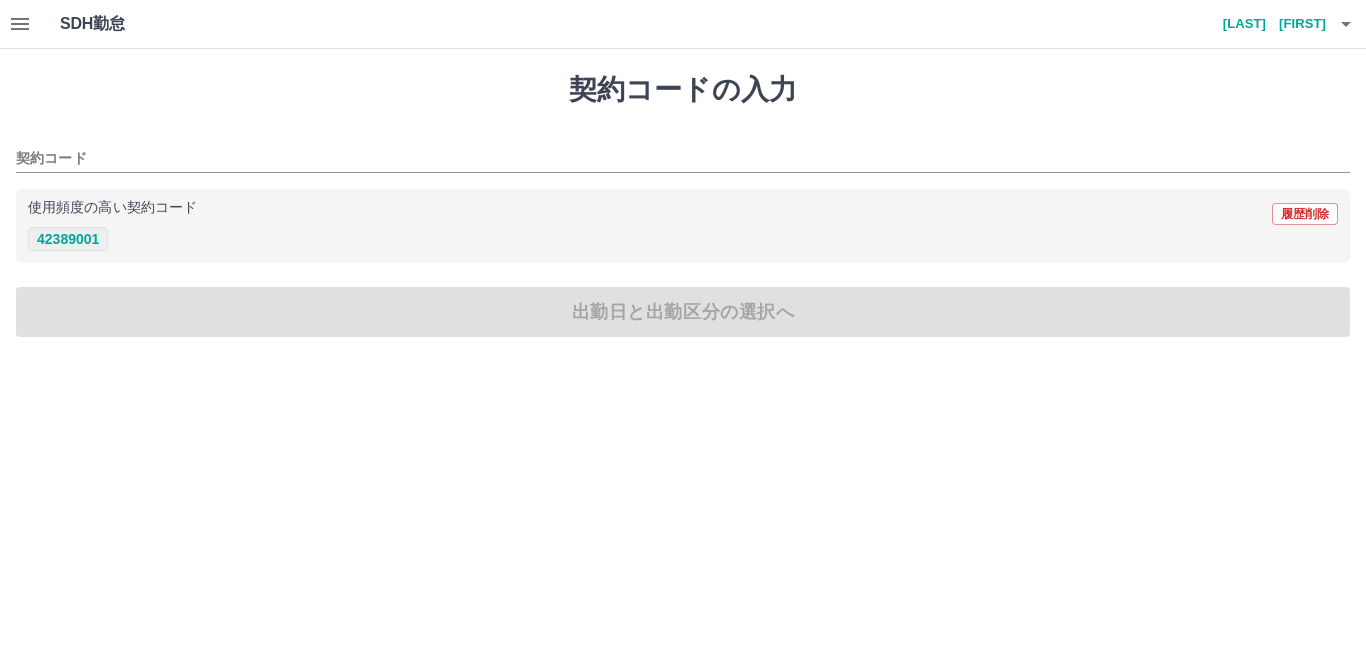 click on "42389001" at bounding box center (68, 239) 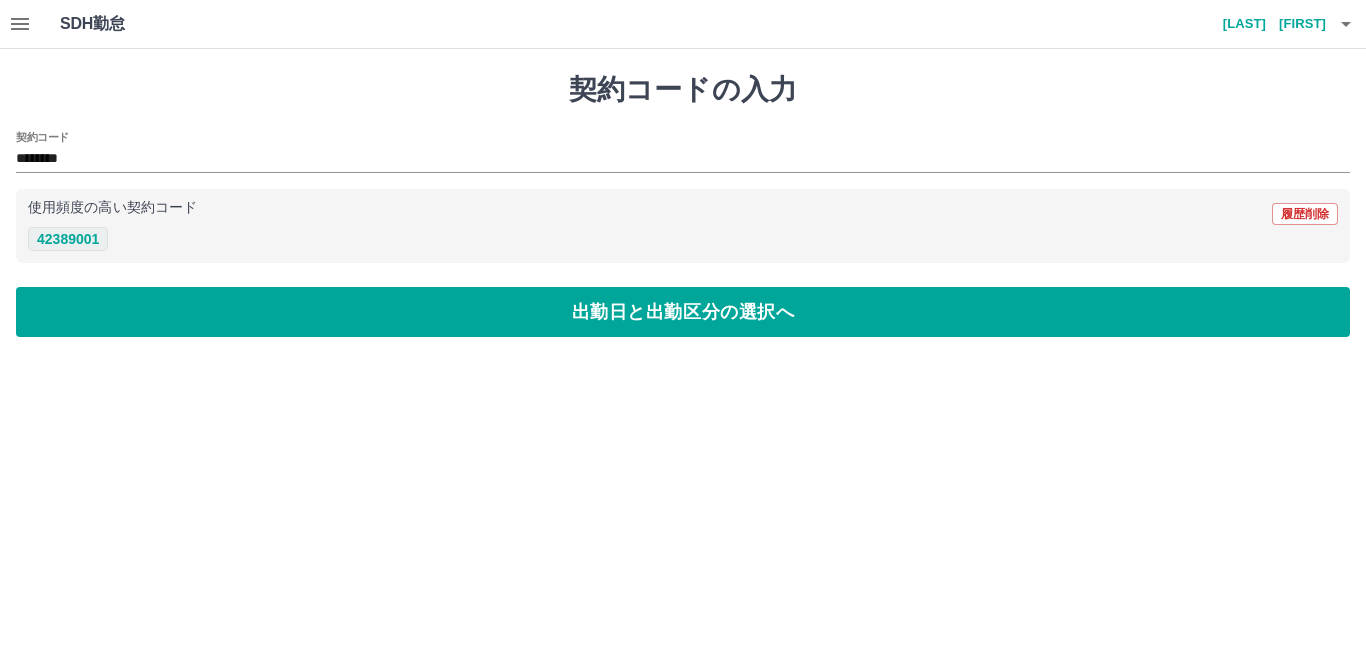 type on "********" 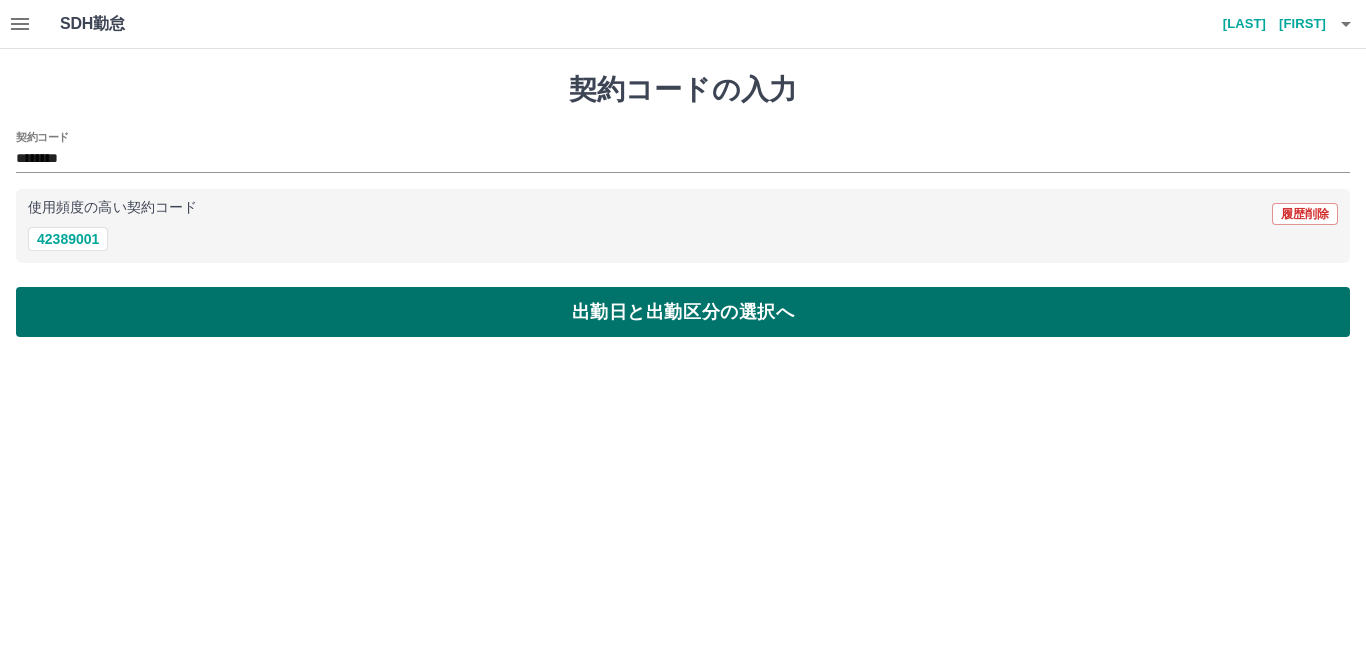 click on "出勤日と出勤区分の選択へ" at bounding box center [683, 312] 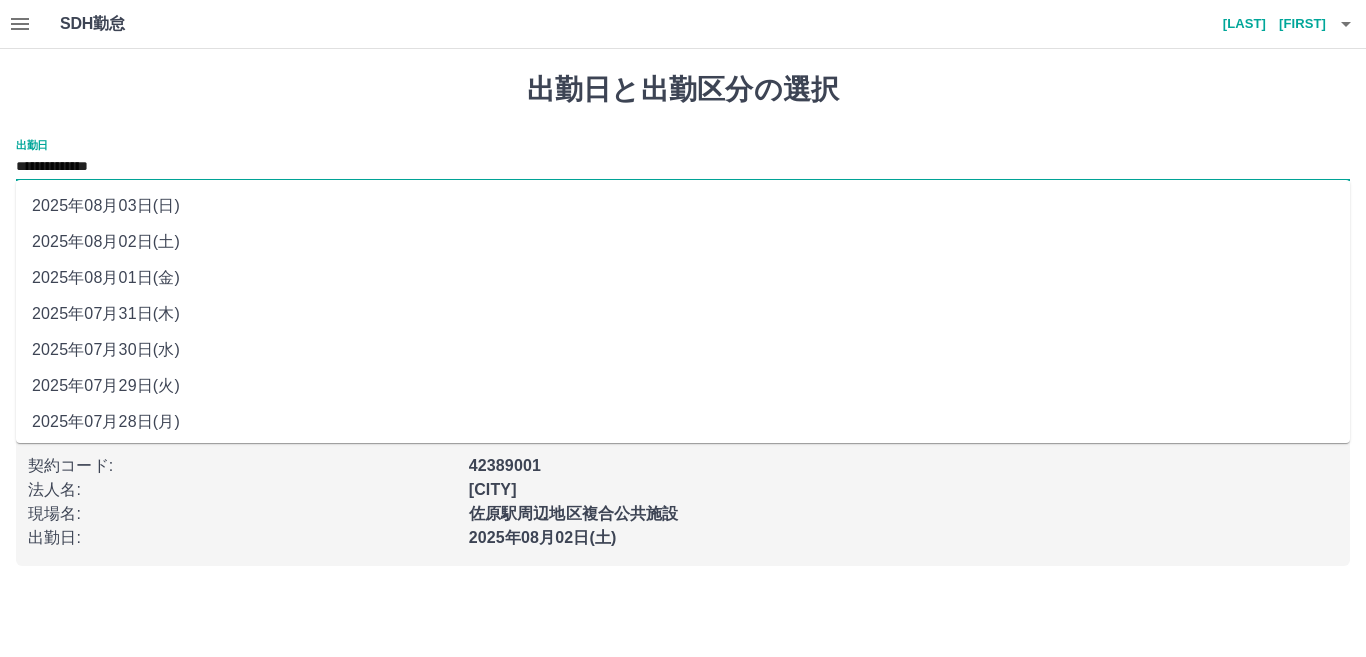 click on "**********" at bounding box center (683, 167) 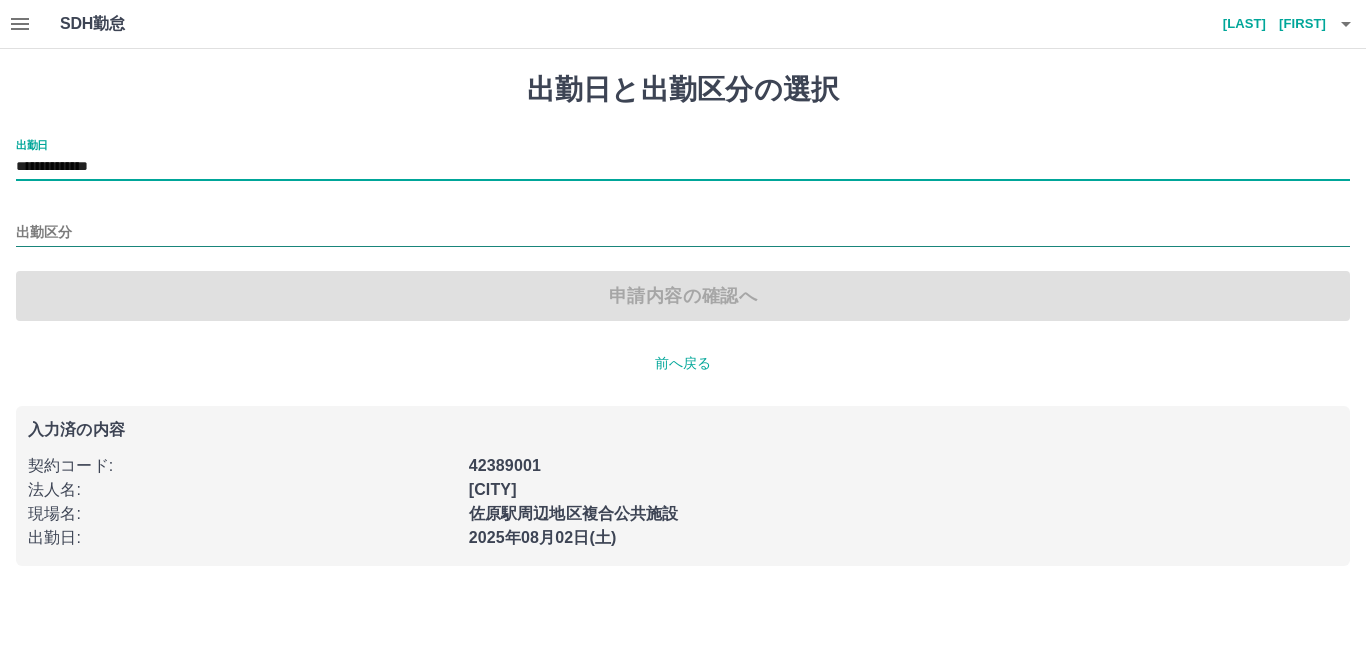 click on "出勤区分" at bounding box center (683, 233) 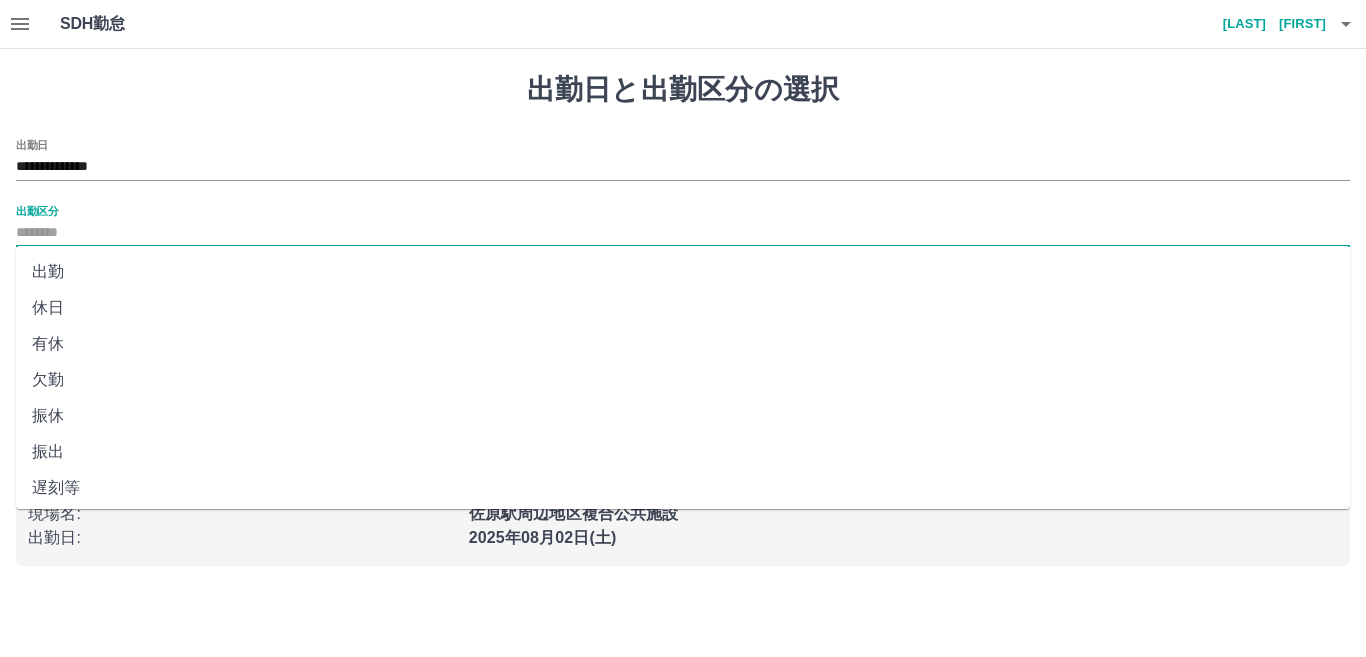 click on "休日" at bounding box center (683, 308) 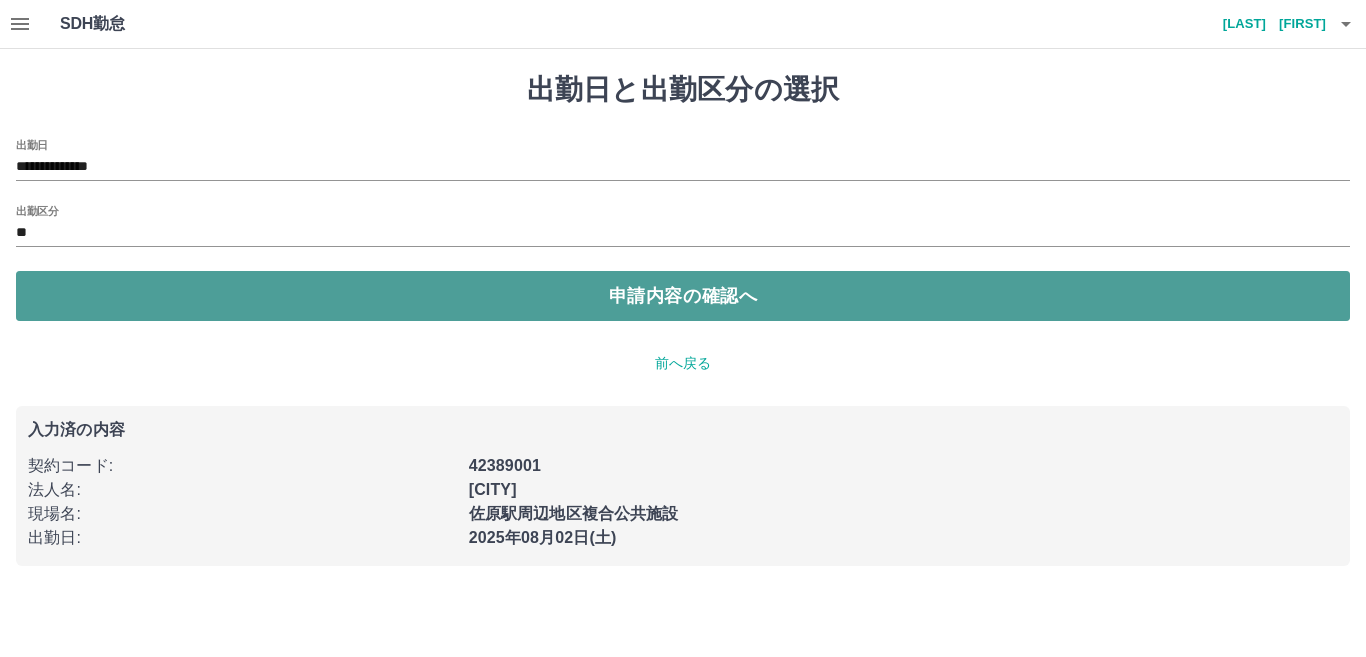 click on "申請内容の確認へ" at bounding box center (683, 296) 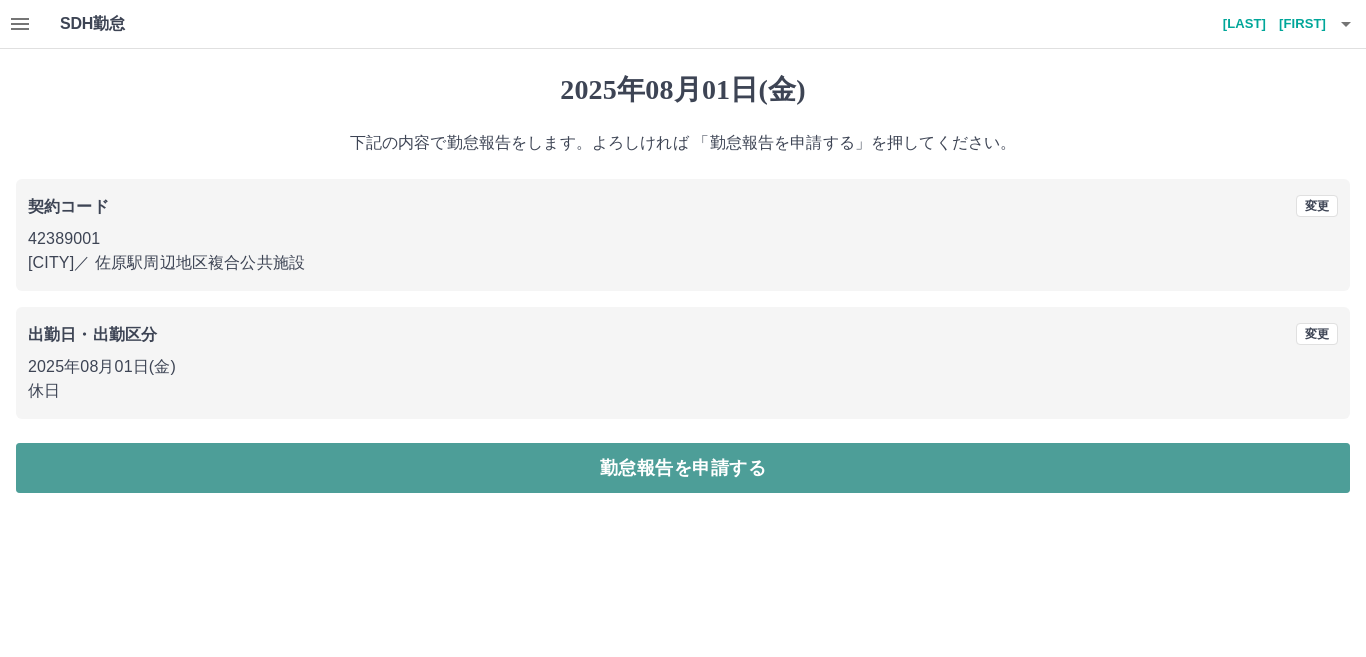 click on "勤怠報告を申請する" at bounding box center [683, 468] 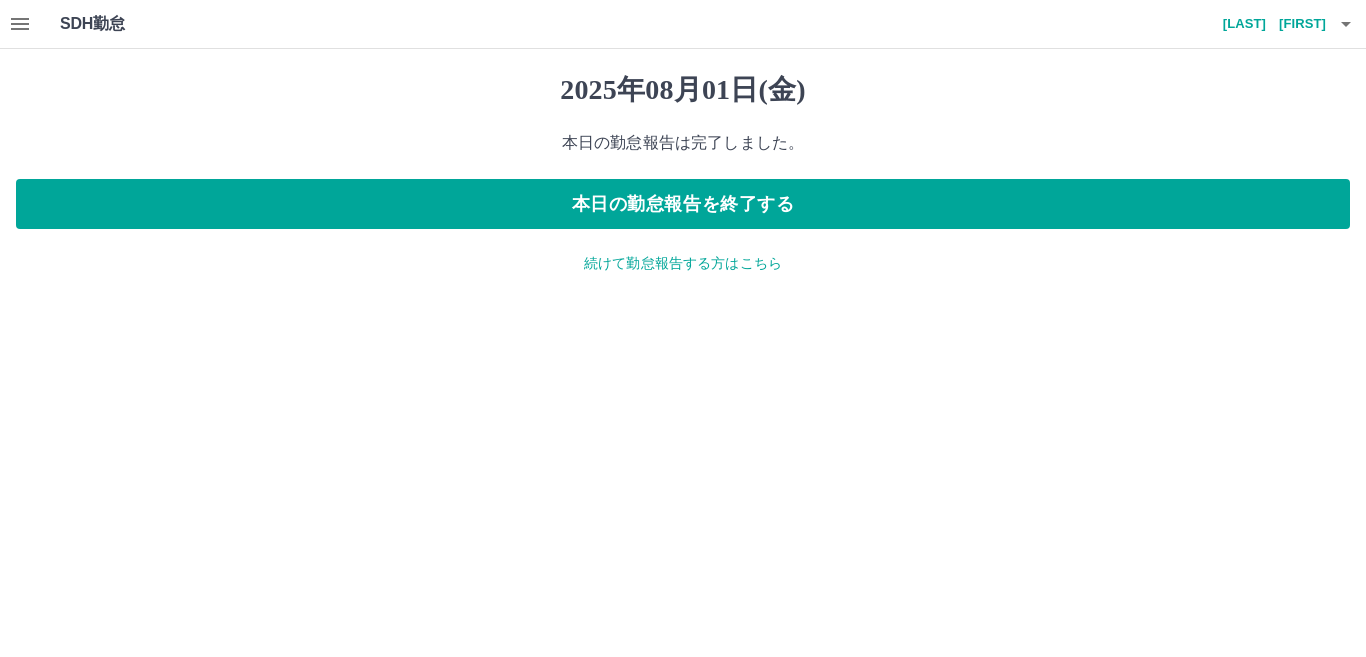 click on "続けて勤怠報告する方はこちら" at bounding box center [683, 263] 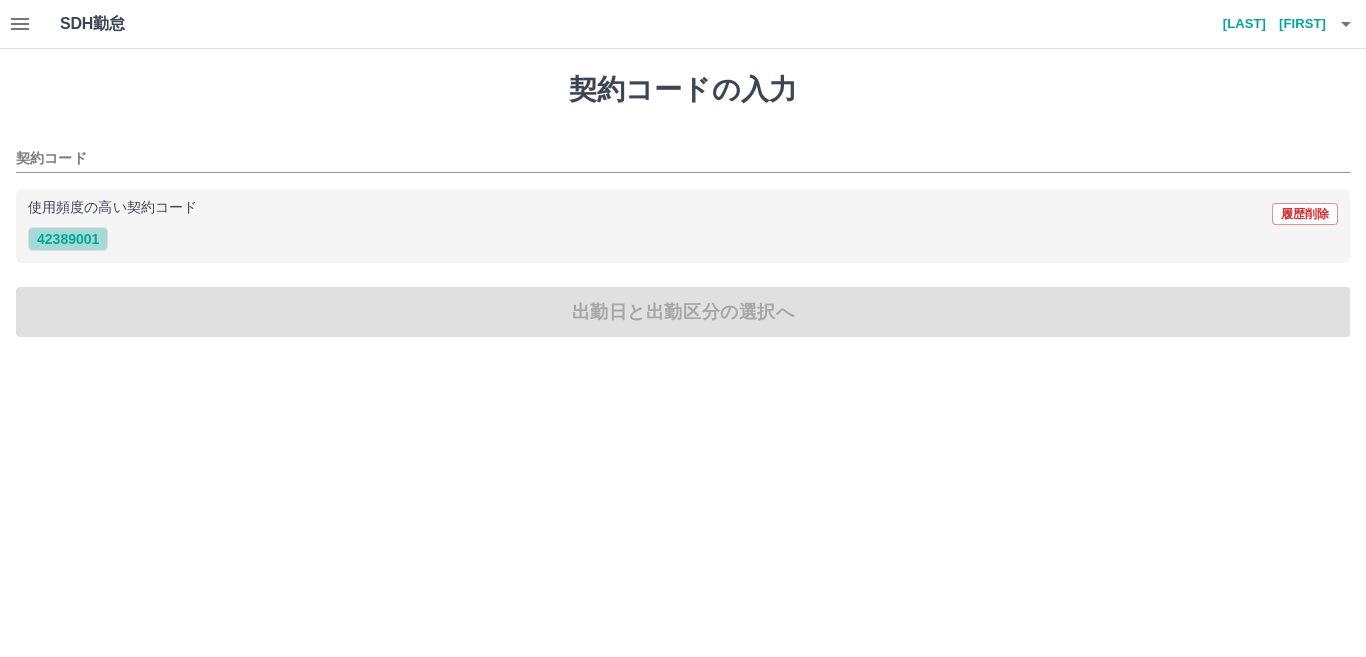 click on "42389001" at bounding box center (68, 239) 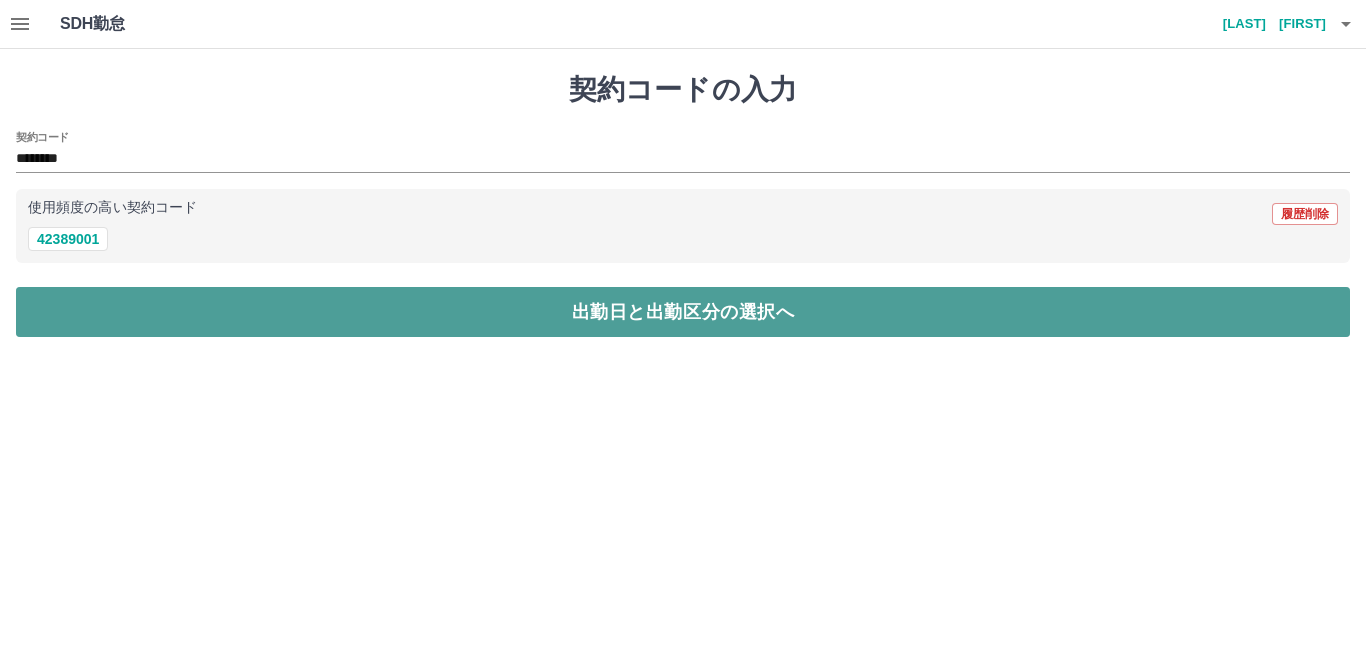 click on "出勤日と出勤区分の選択へ" at bounding box center (683, 312) 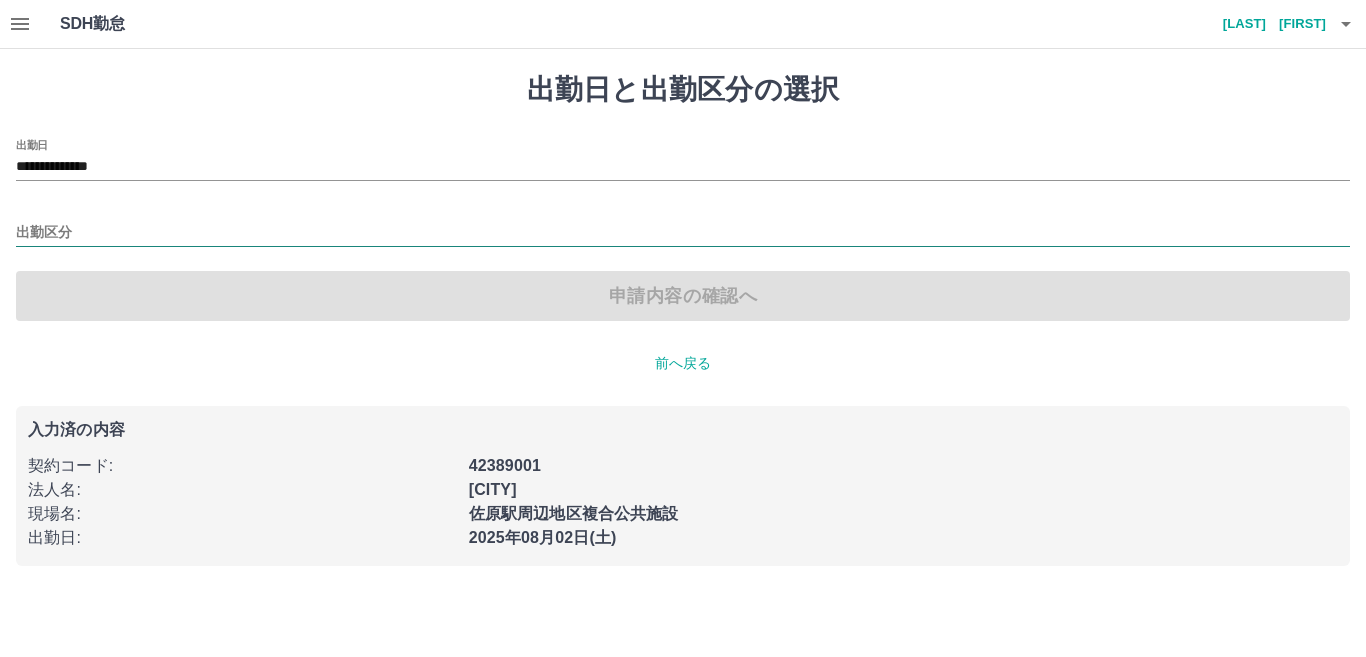 click on "出勤区分" at bounding box center (683, 233) 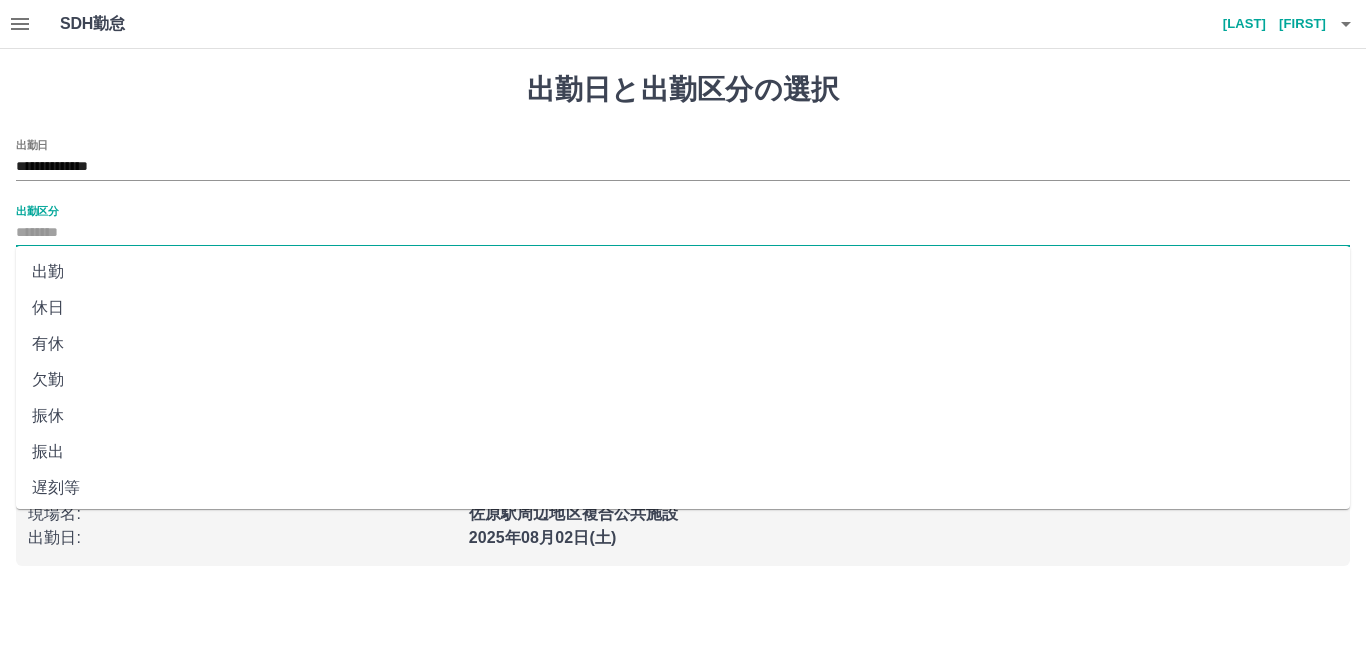 click on "出勤" at bounding box center [683, 272] 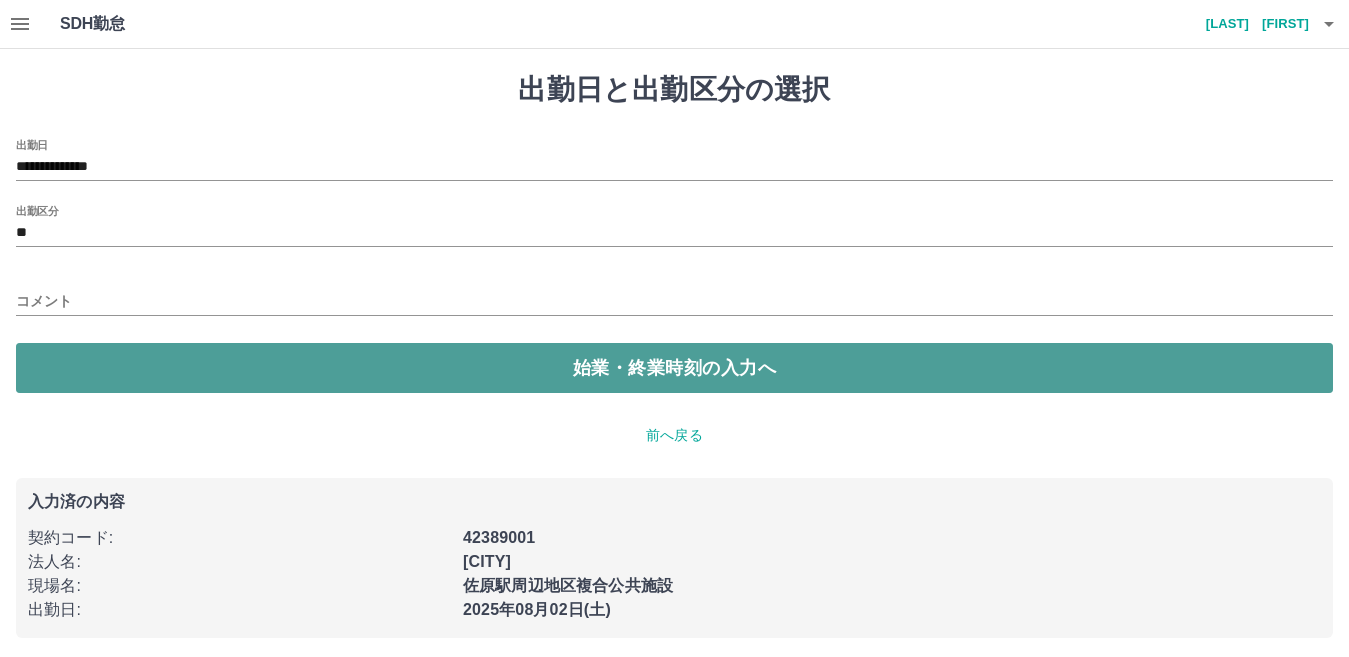 click on "始業・終業時刻の入力へ" at bounding box center (674, 368) 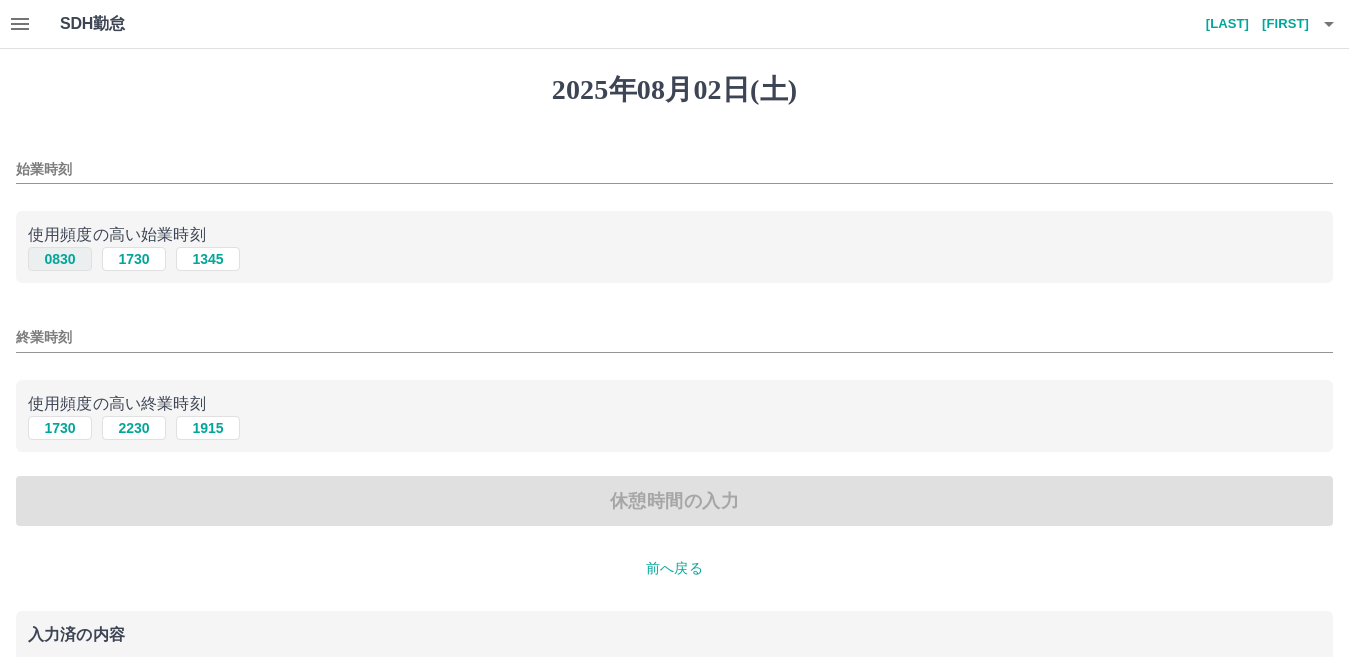 click on "0830" at bounding box center (60, 259) 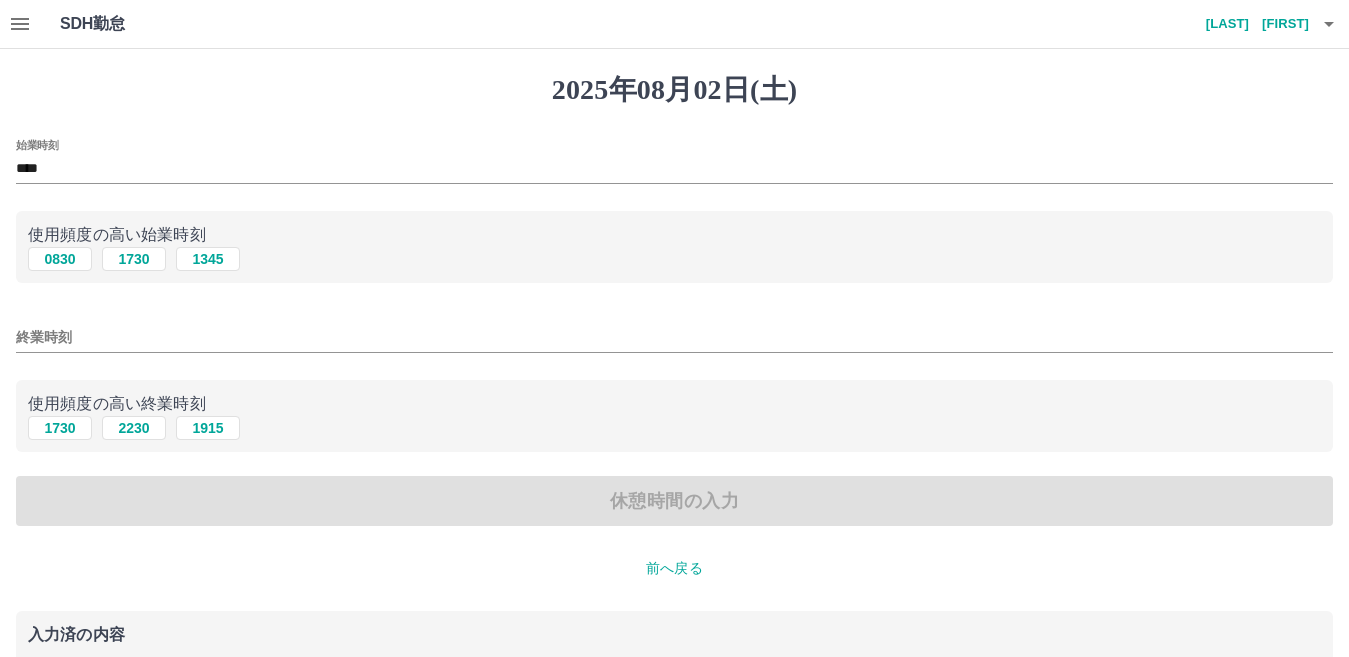 click on "終業時刻" at bounding box center (674, 337) 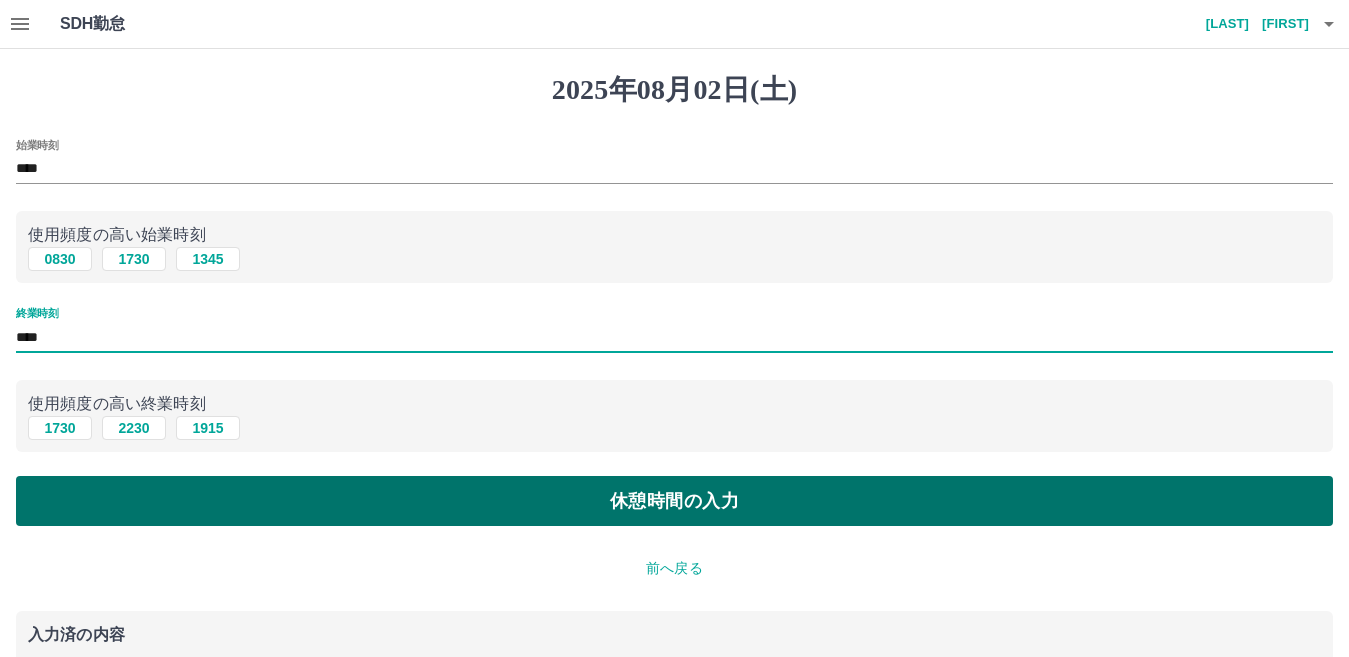 type on "****" 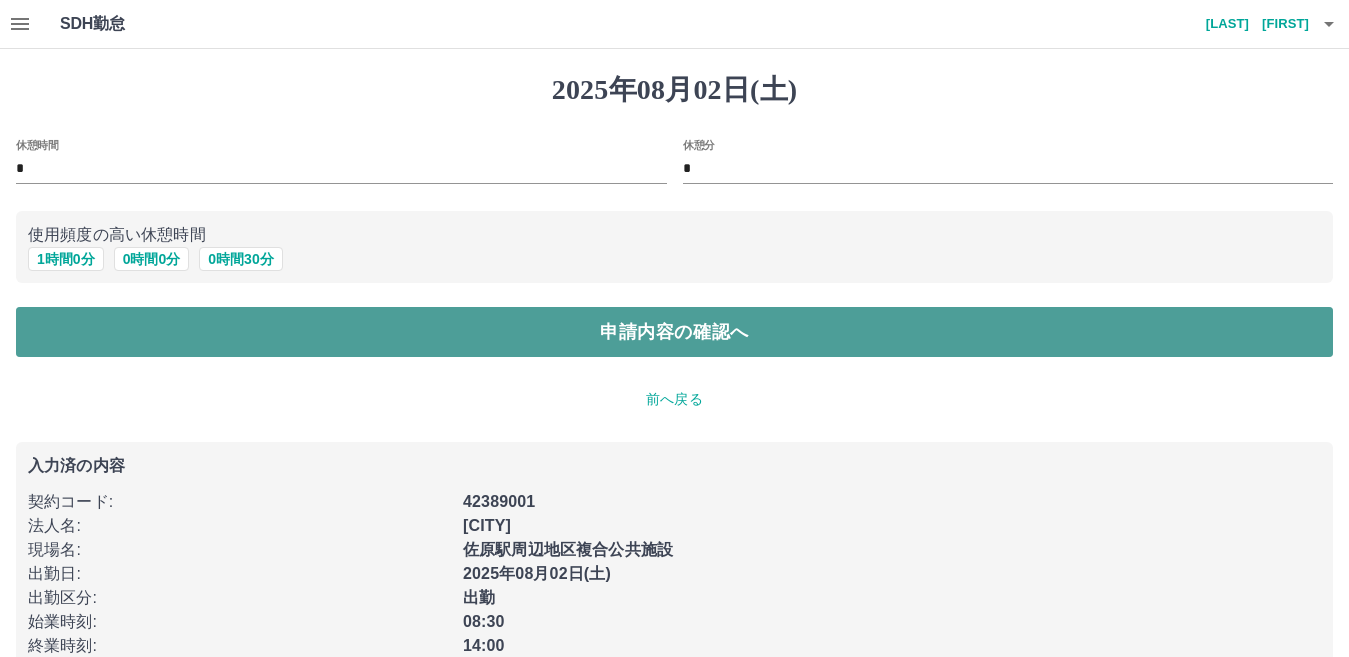 click on "申請内容の確認へ" at bounding box center (674, 332) 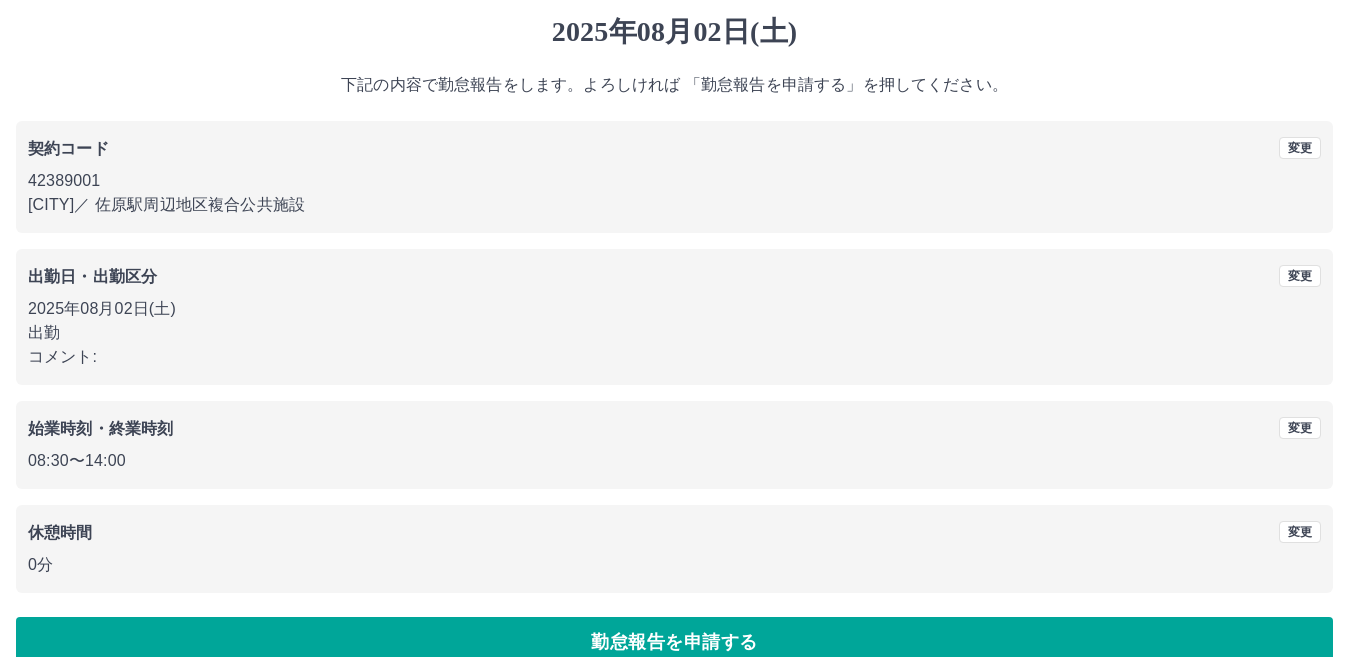 scroll, scrollTop: 91, scrollLeft: 0, axis: vertical 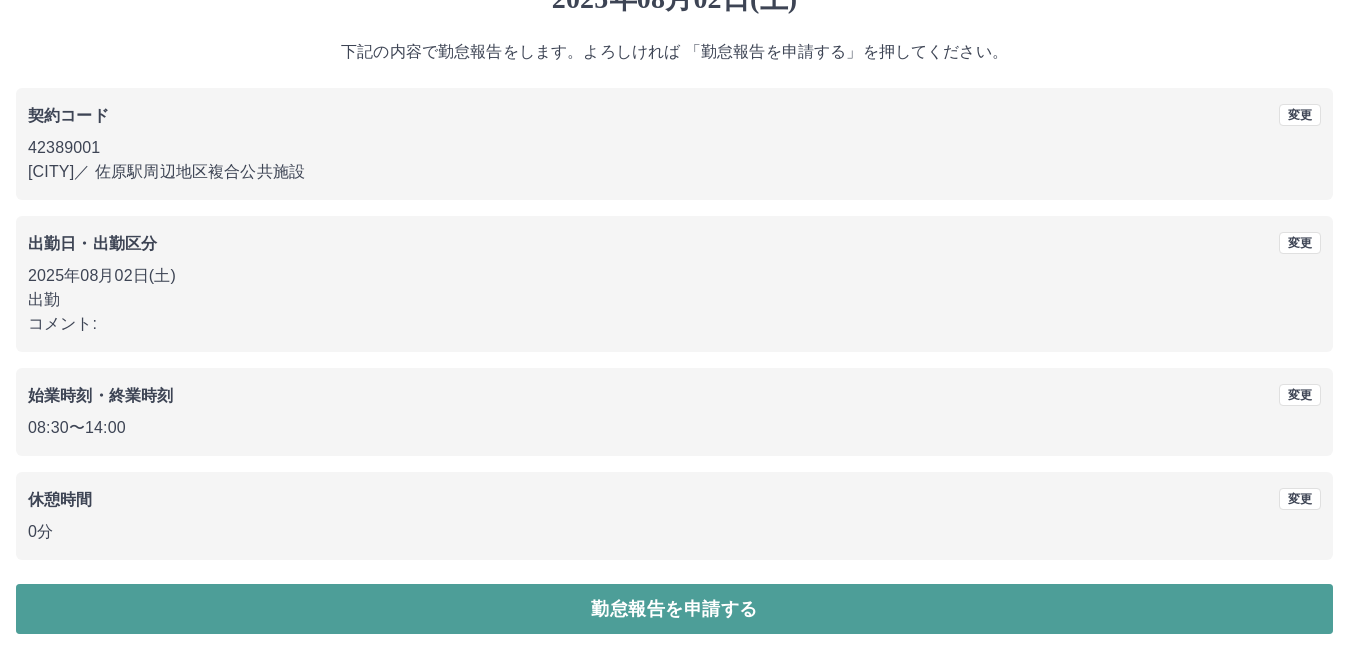 click on "勤怠報告を申請する" at bounding box center [674, 609] 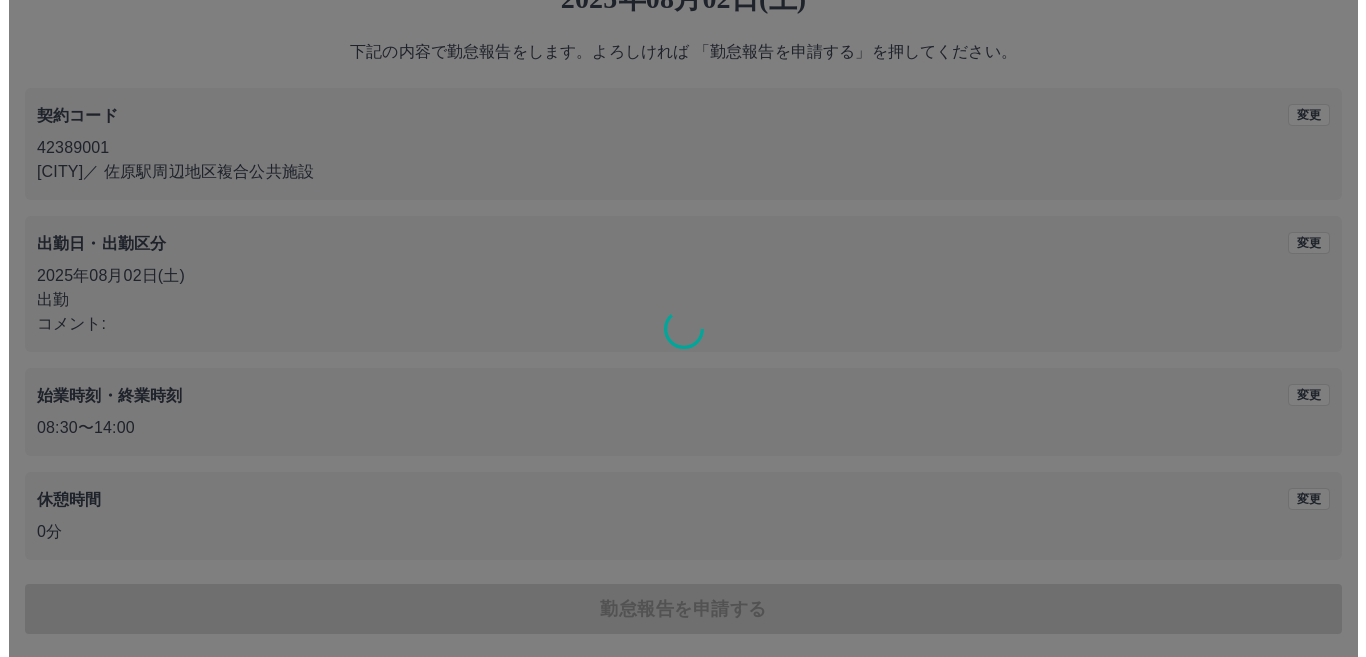 scroll, scrollTop: 0, scrollLeft: 0, axis: both 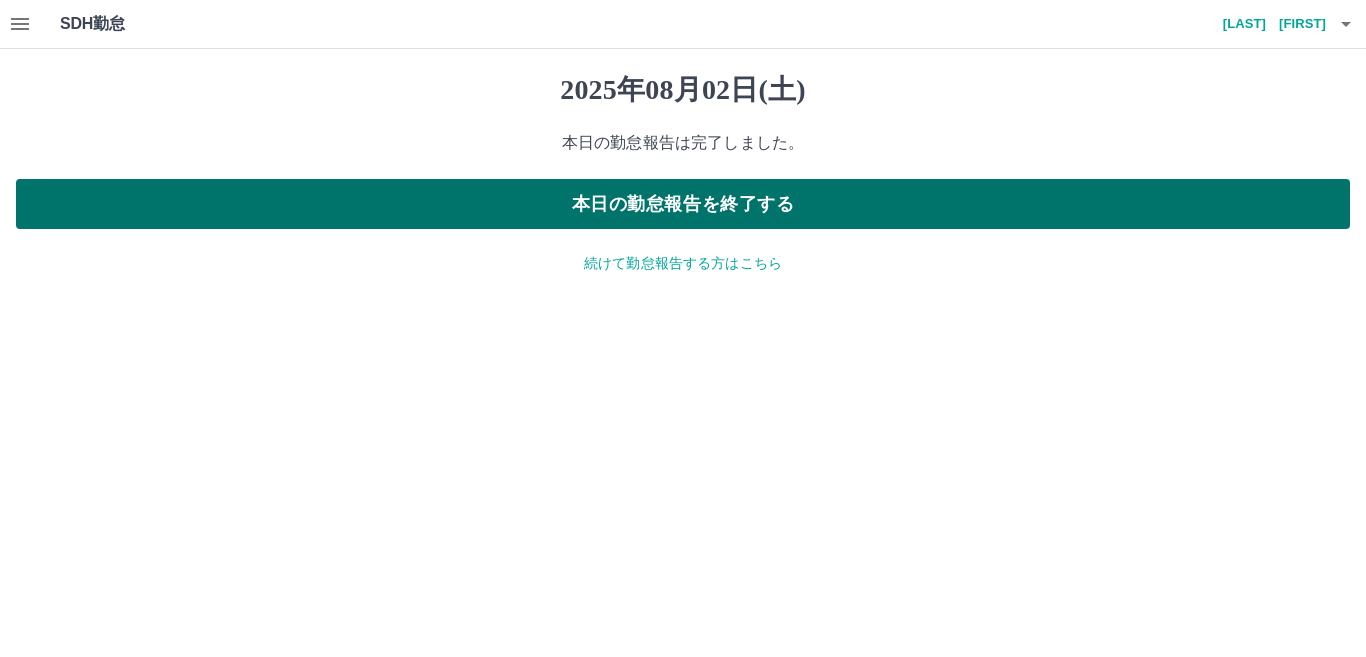 click on "本日の勤怠報告を終了する" at bounding box center (683, 204) 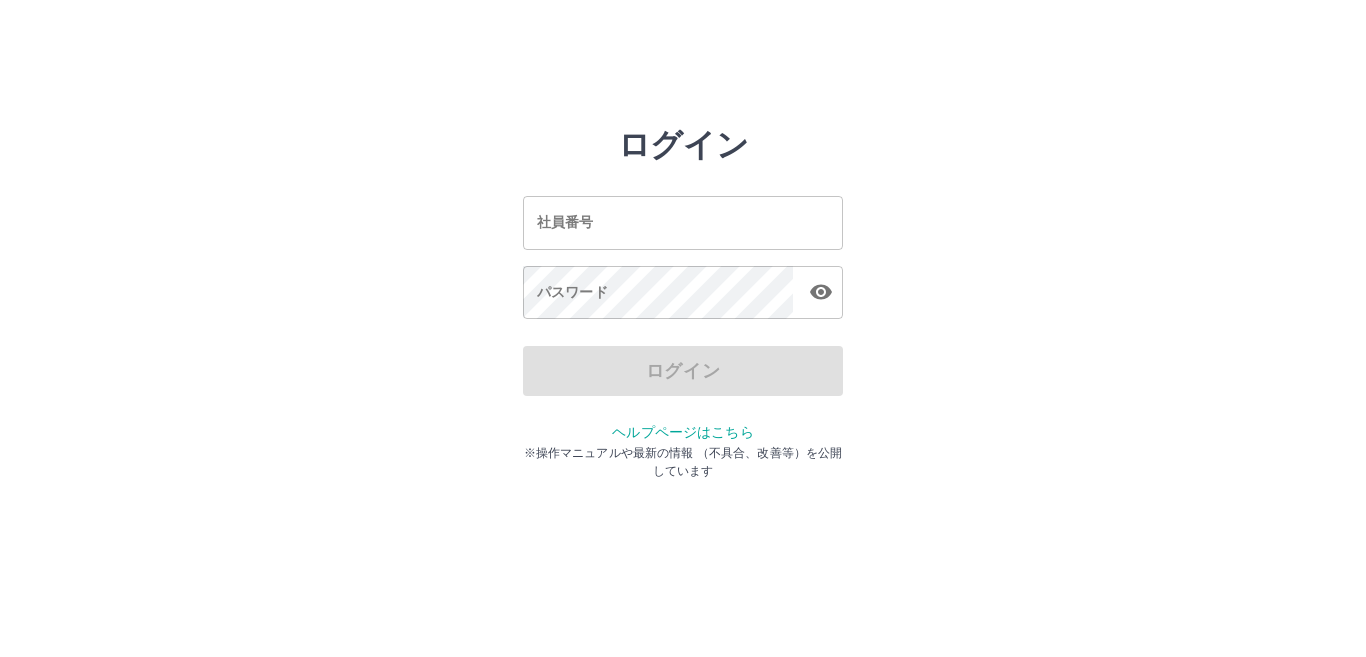 scroll, scrollTop: 0, scrollLeft: 0, axis: both 